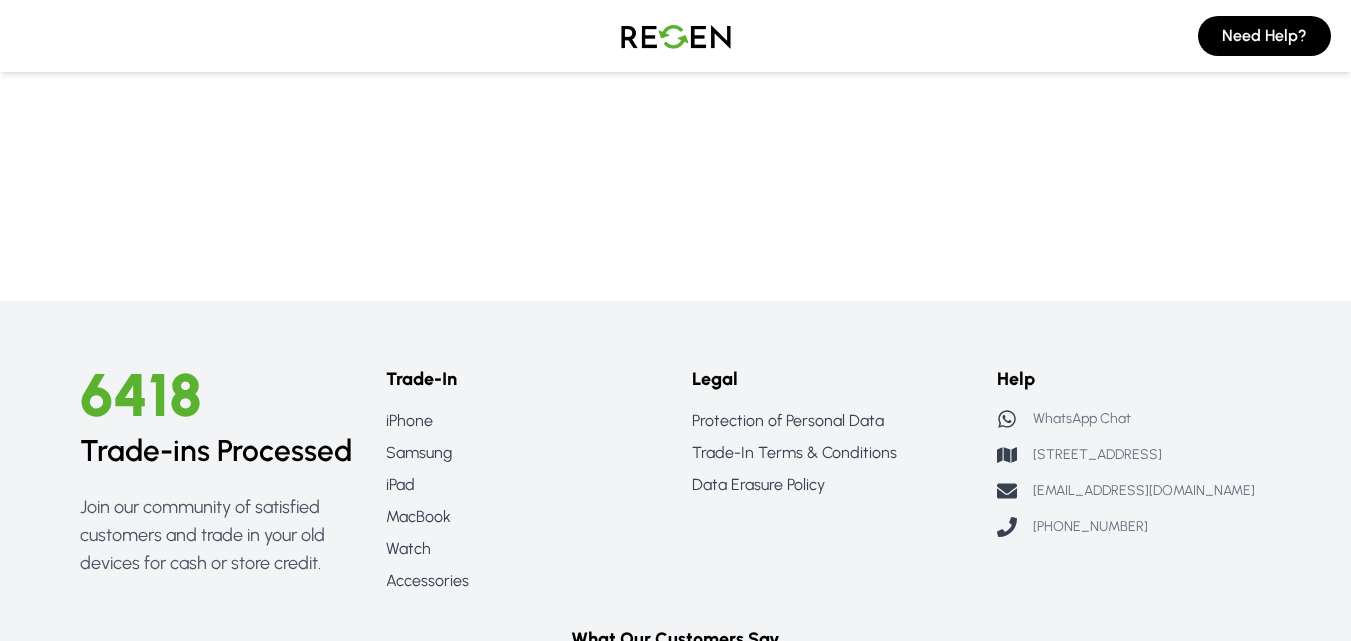 scroll, scrollTop: 2007, scrollLeft: 0, axis: vertical 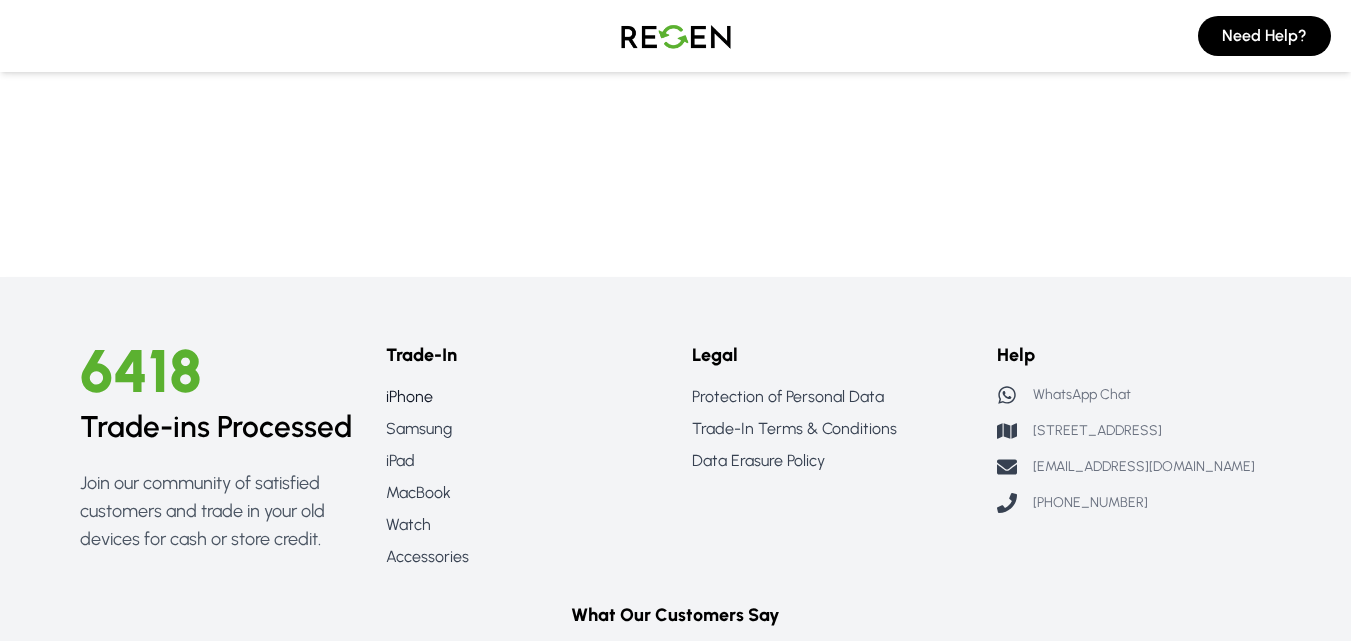 click on "iPhone" at bounding box center (523, 397) 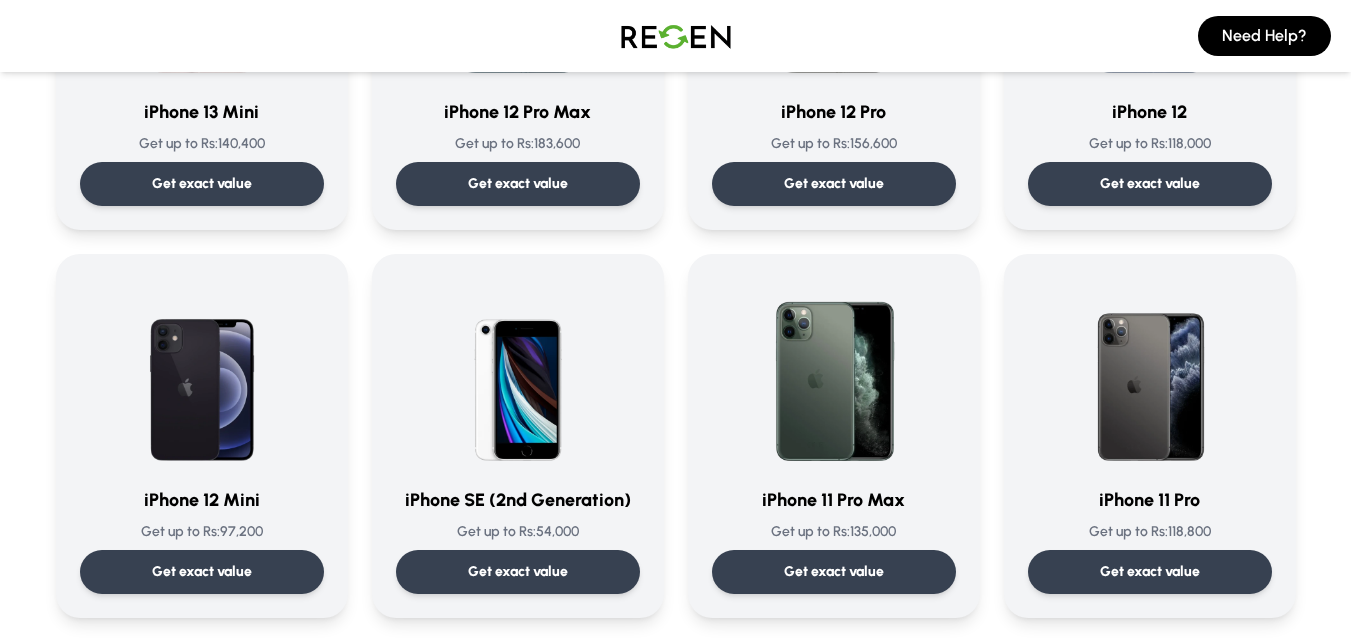 scroll, scrollTop: 1532, scrollLeft: 0, axis: vertical 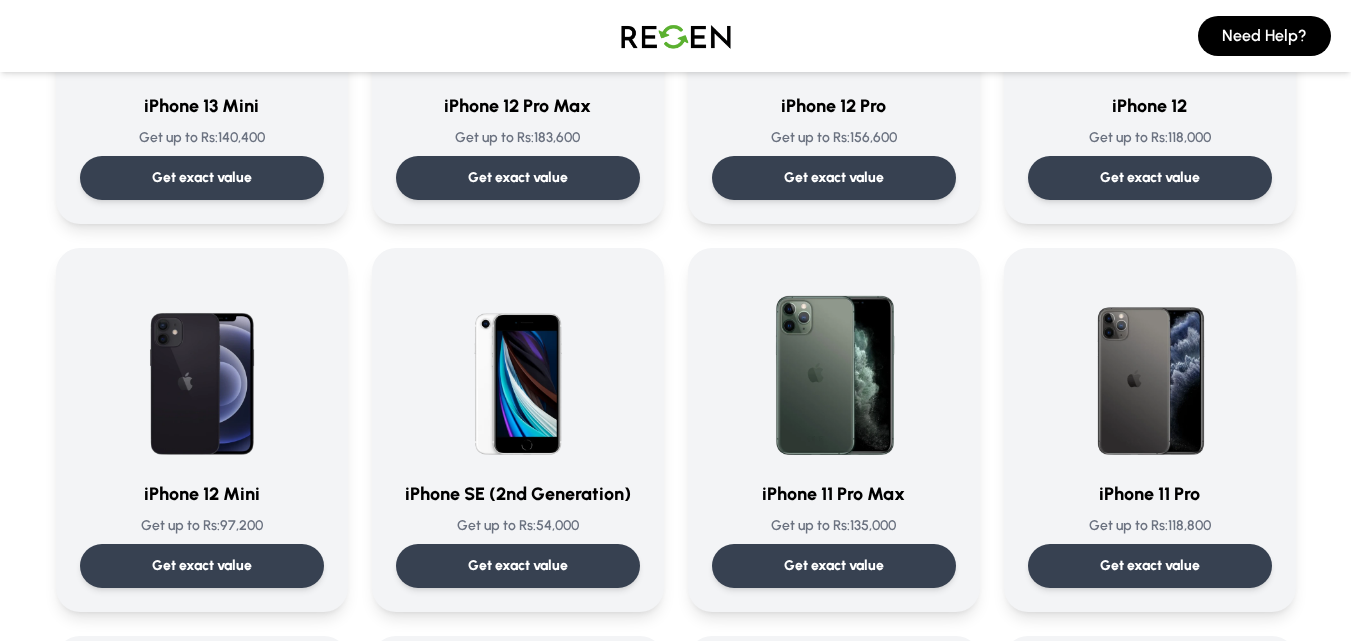 click at bounding box center (676, 36) 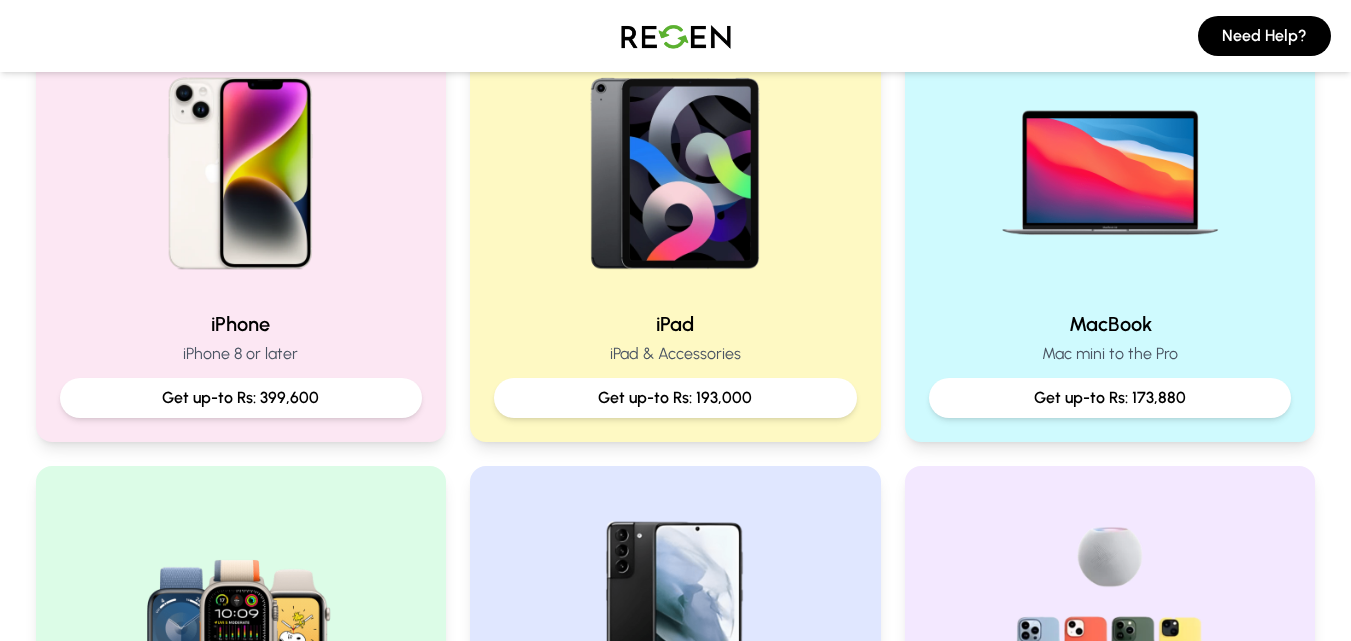 scroll, scrollTop: 288, scrollLeft: 0, axis: vertical 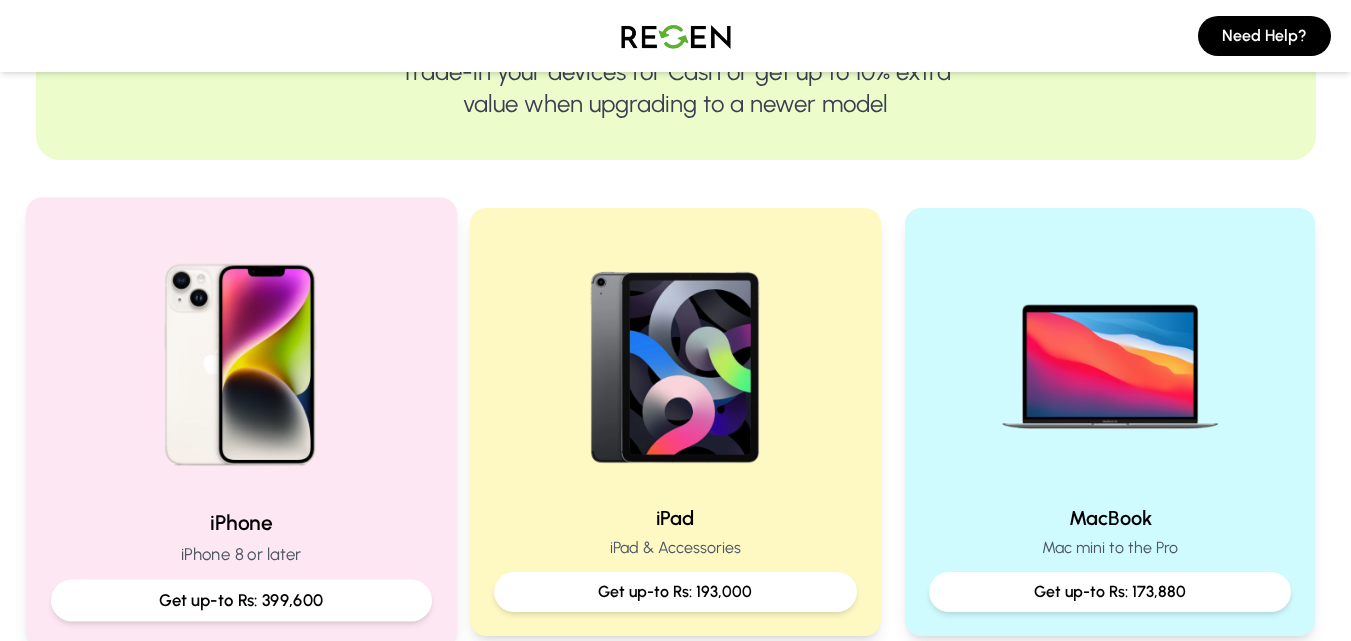 click on "iPhone 8 or later" at bounding box center [240, 554] 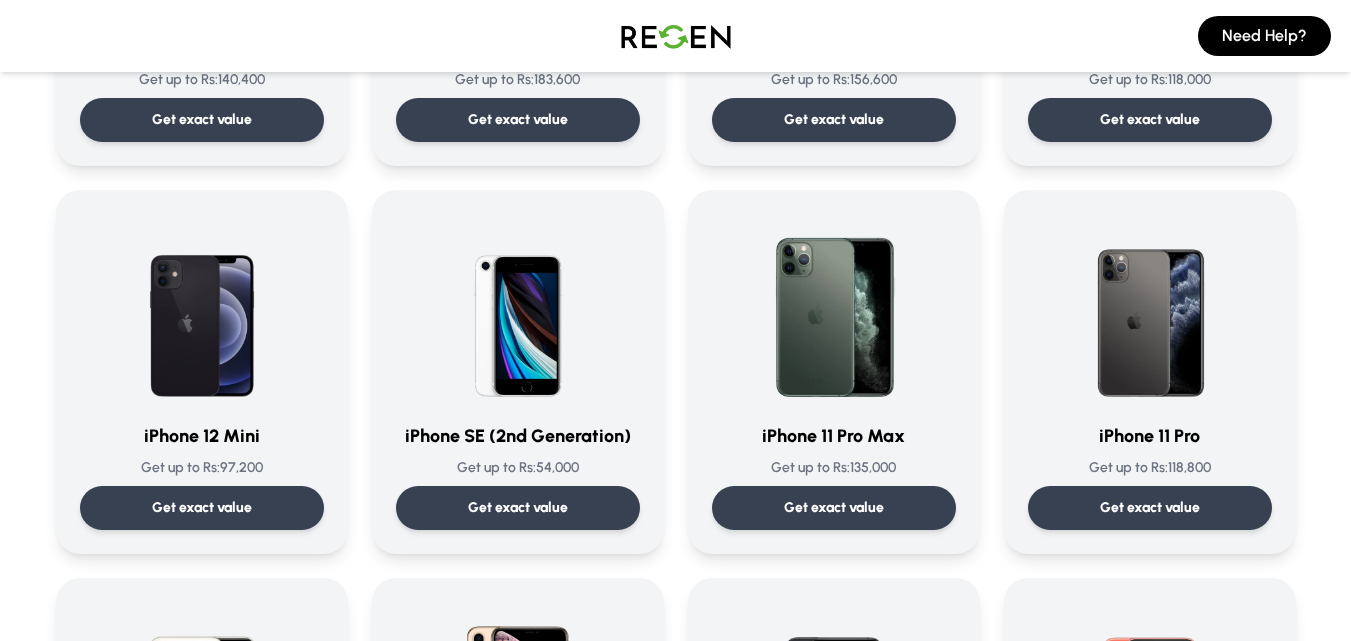 scroll, scrollTop: 1610, scrollLeft: 0, axis: vertical 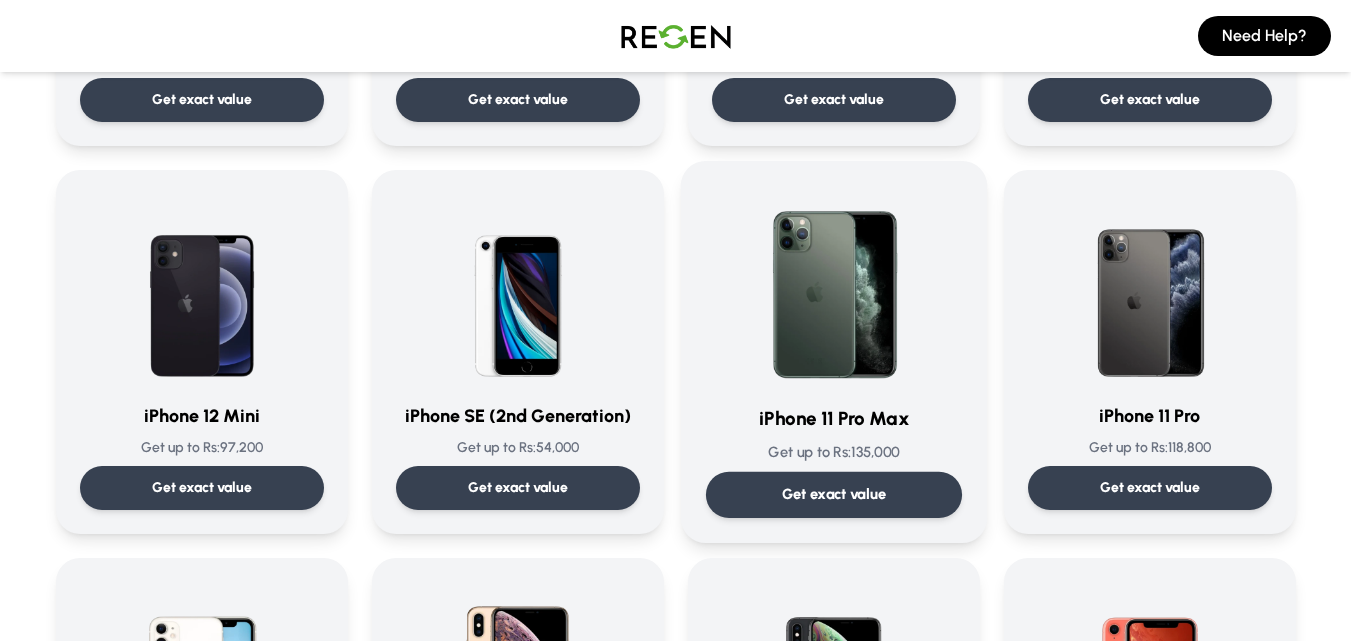 click on "Get exact value" at bounding box center (833, 494) 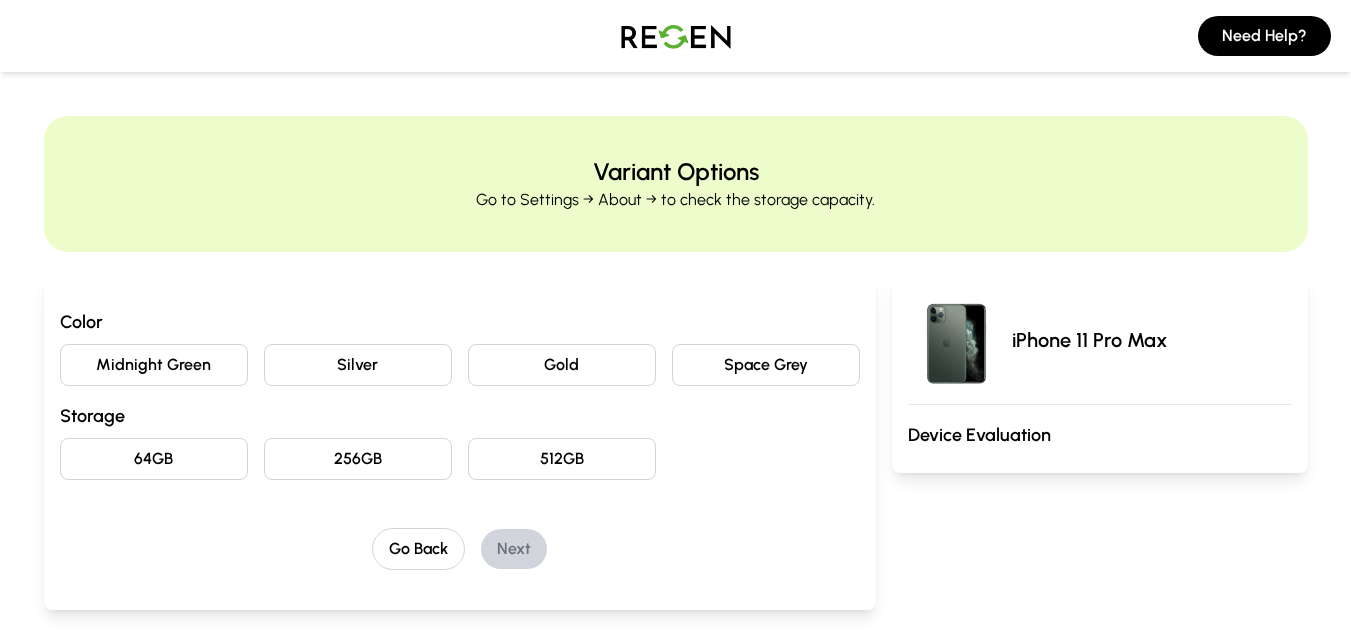 click on "Space Grey" at bounding box center [766, 365] 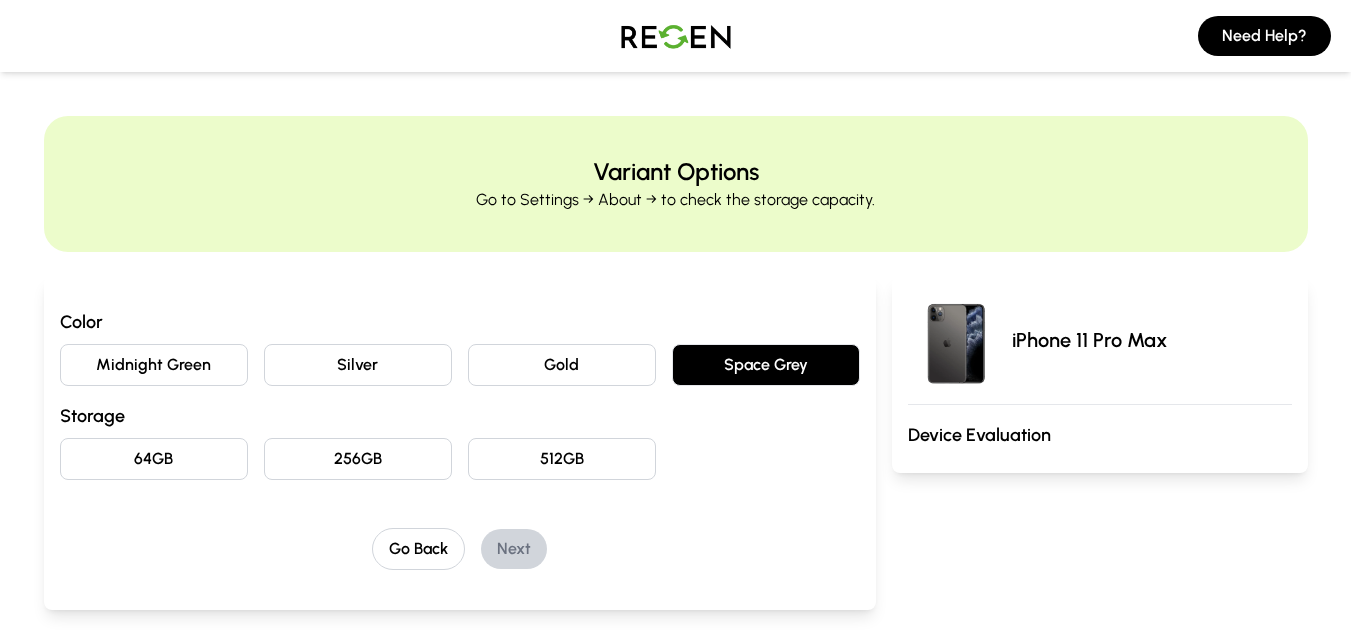 click on "256GB" at bounding box center (358, 459) 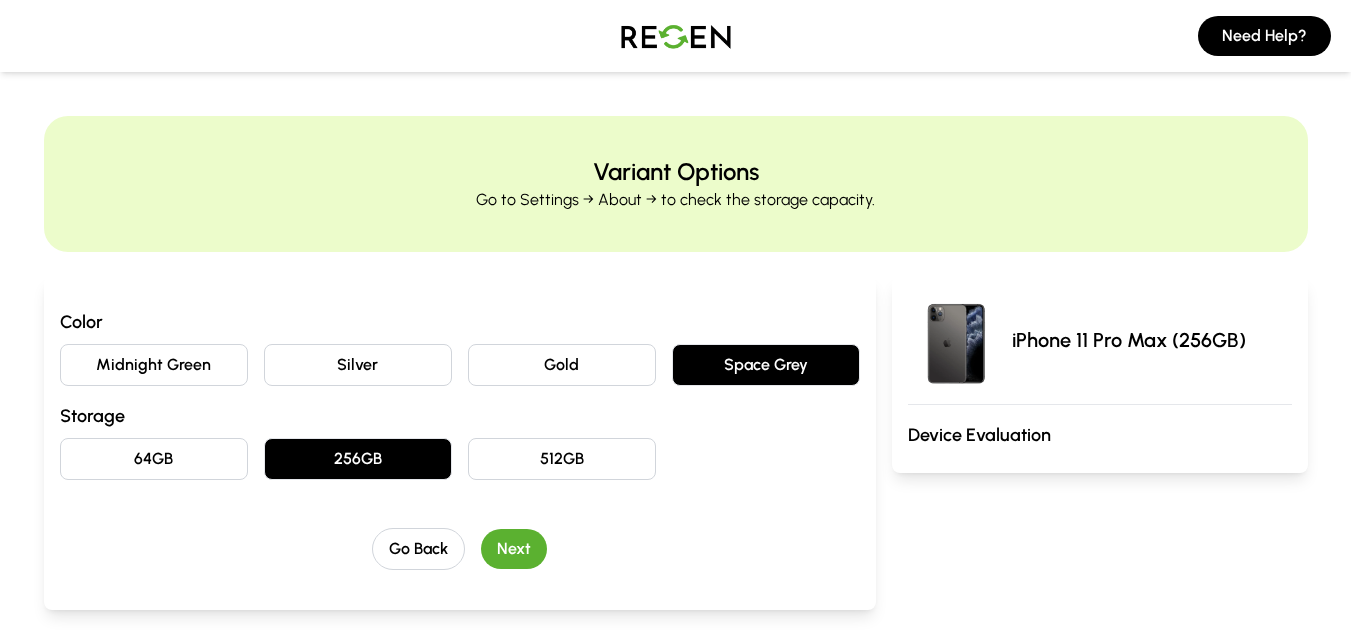 click on "Next" at bounding box center (514, 549) 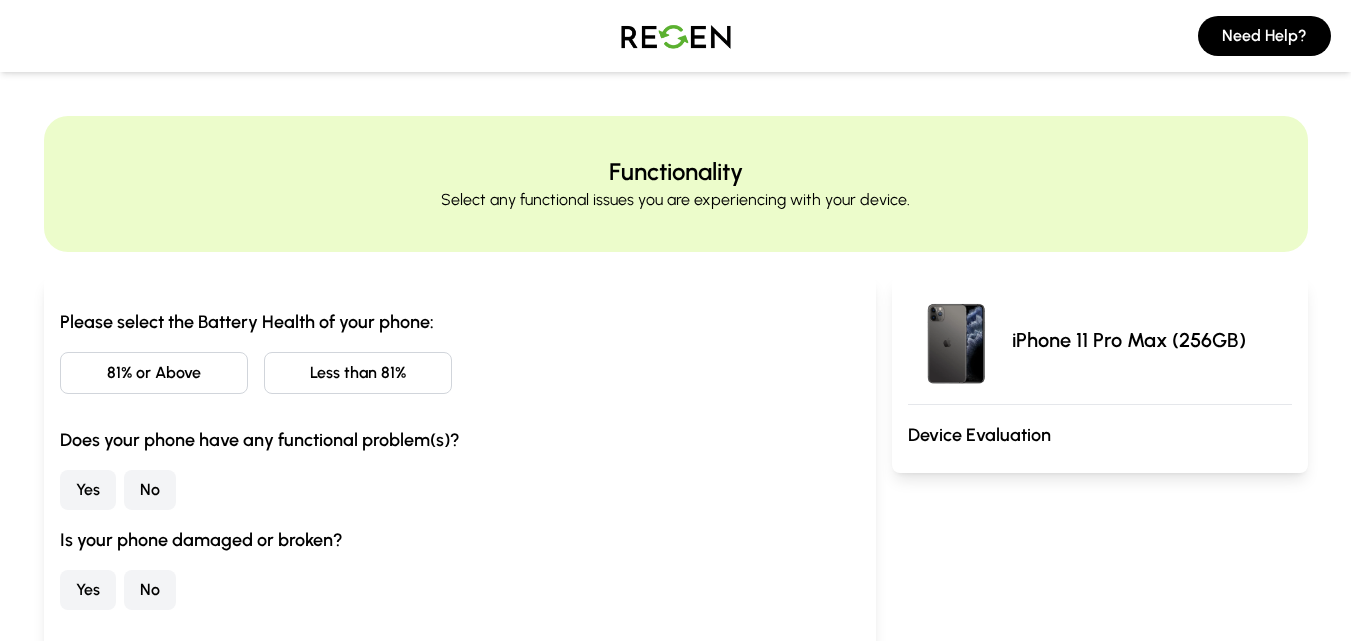 click on "Less than 81%" at bounding box center [358, 373] 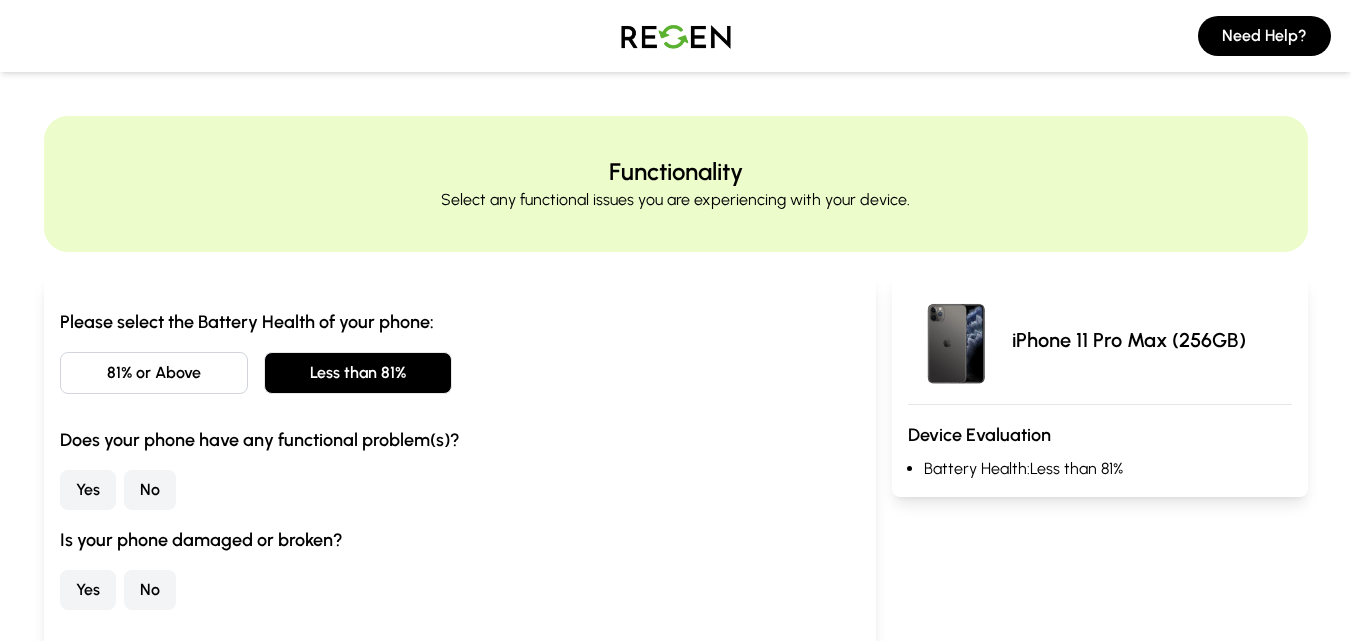 click on "No" at bounding box center [150, 490] 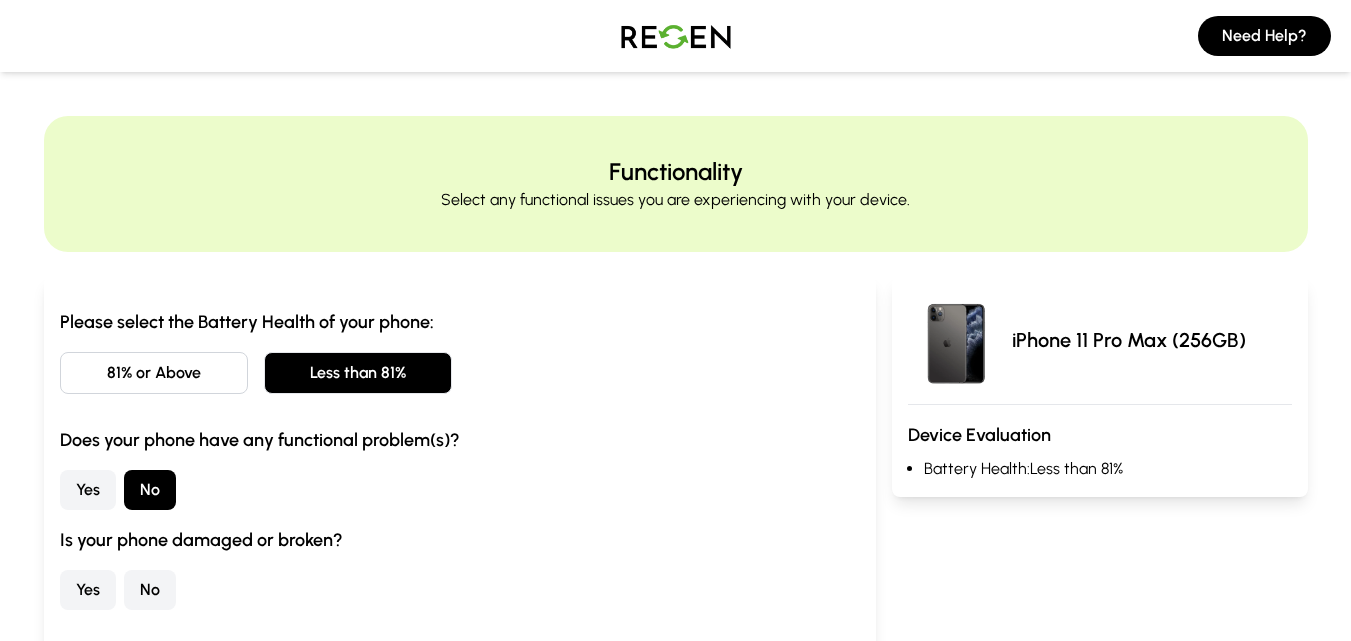 click on "No" at bounding box center [150, 590] 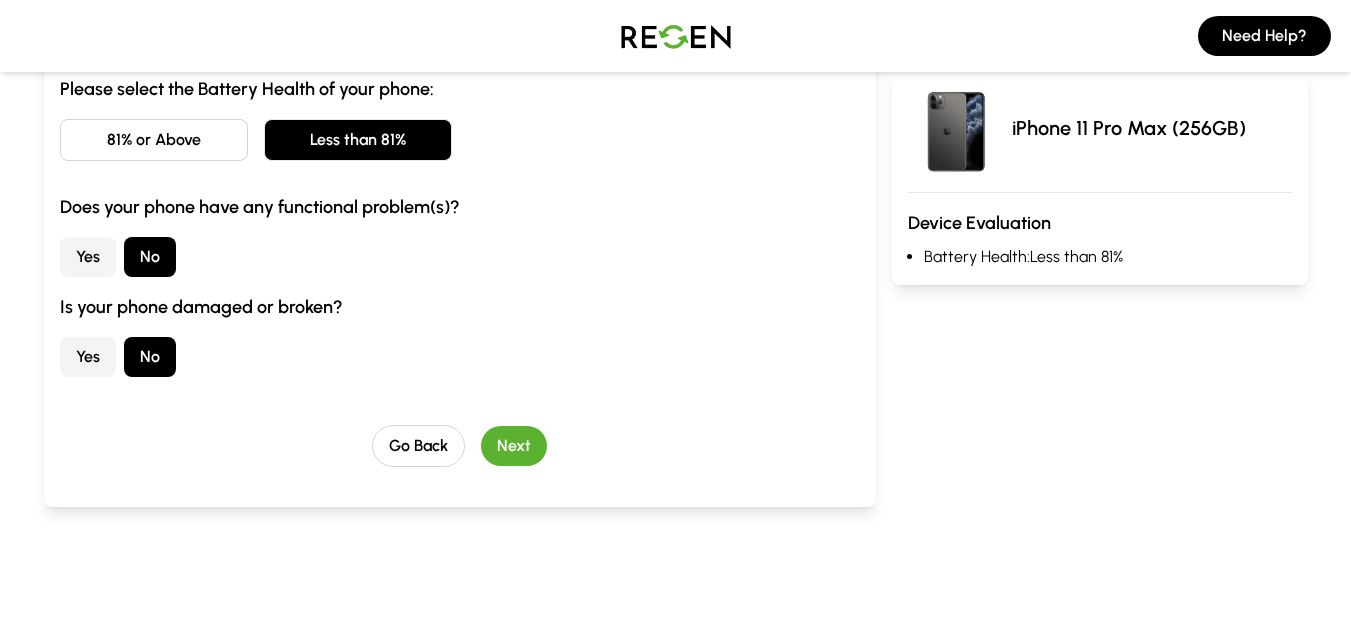scroll, scrollTop: 249, scrollLeft: 0, axis: vertical 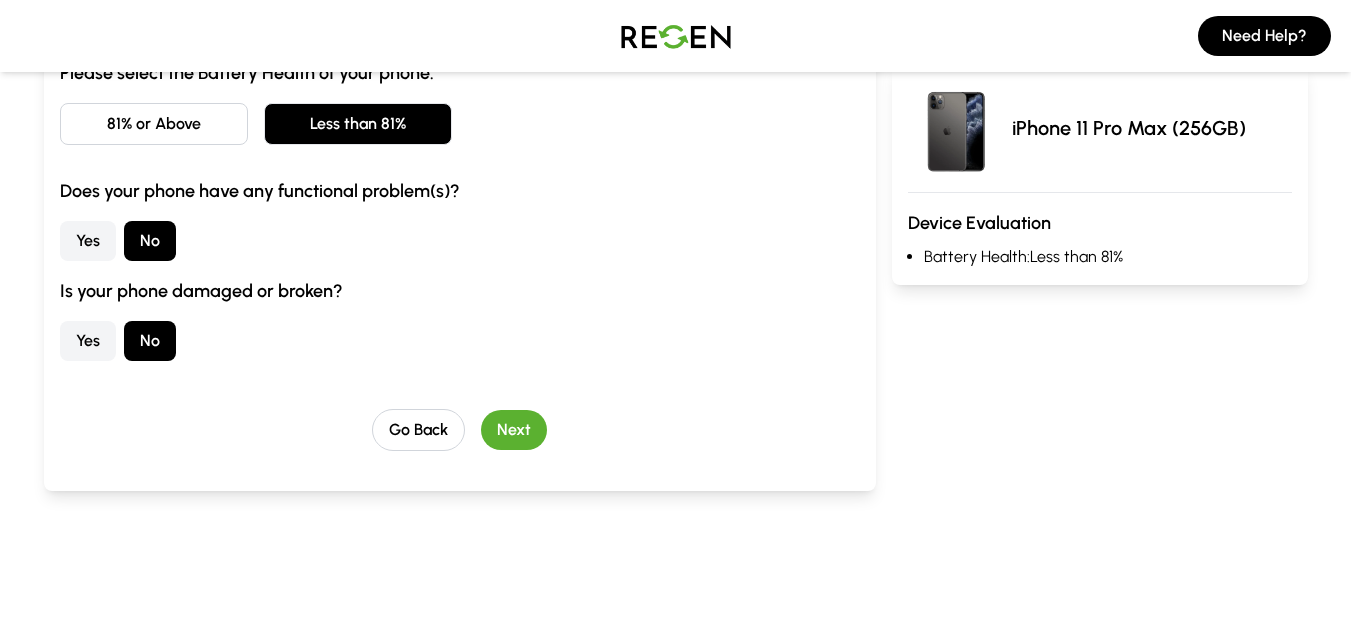 click on "Next" at bounding box center [514, 430] 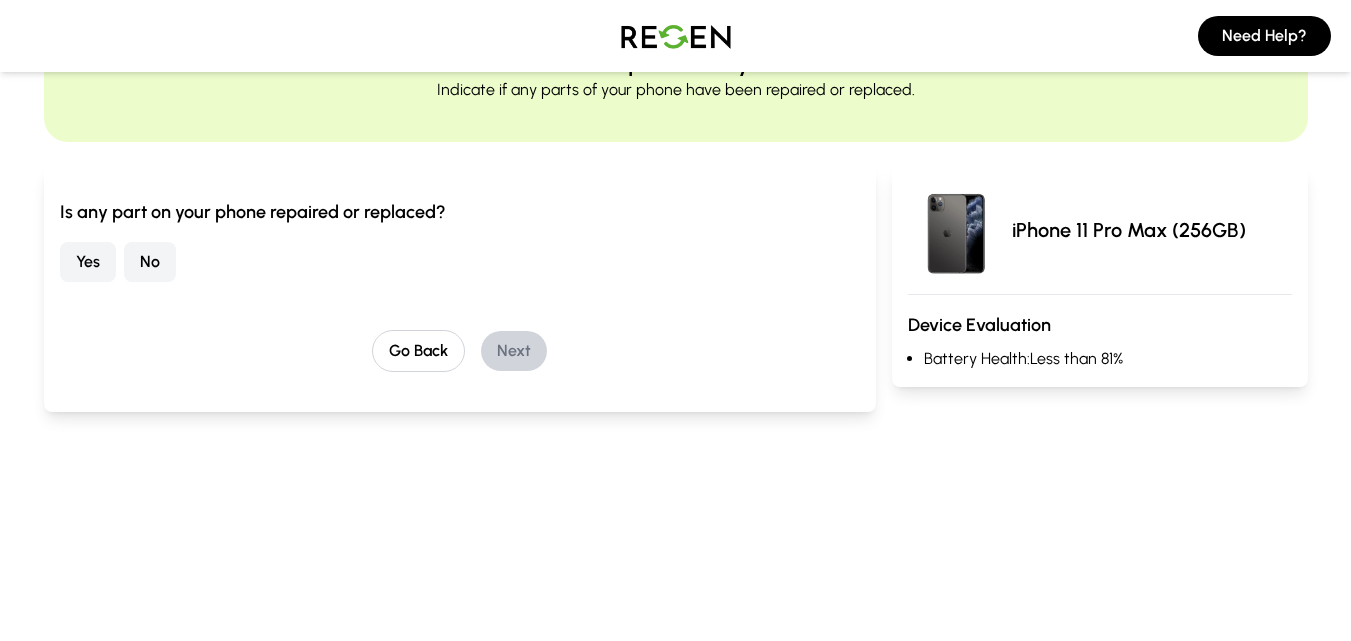 scroll, scrollTop: 78, scrollLeft: 0, axis: vertical 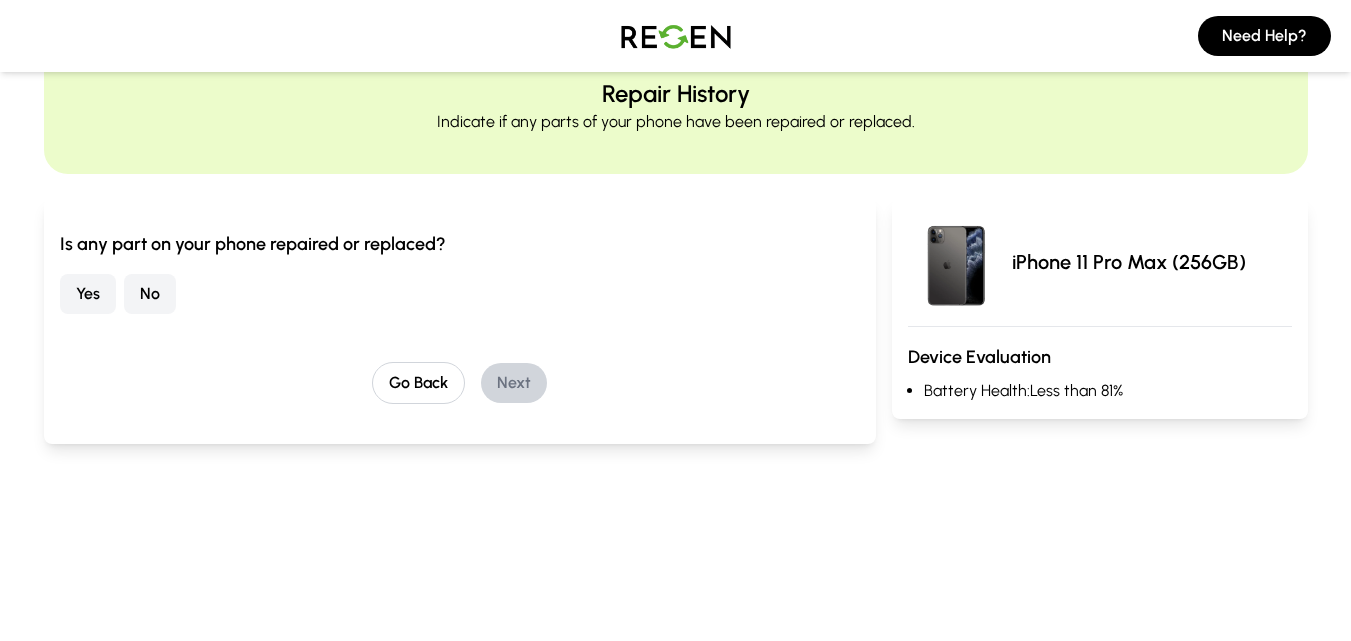 click on "Yes" at bounding box center (88, 294) 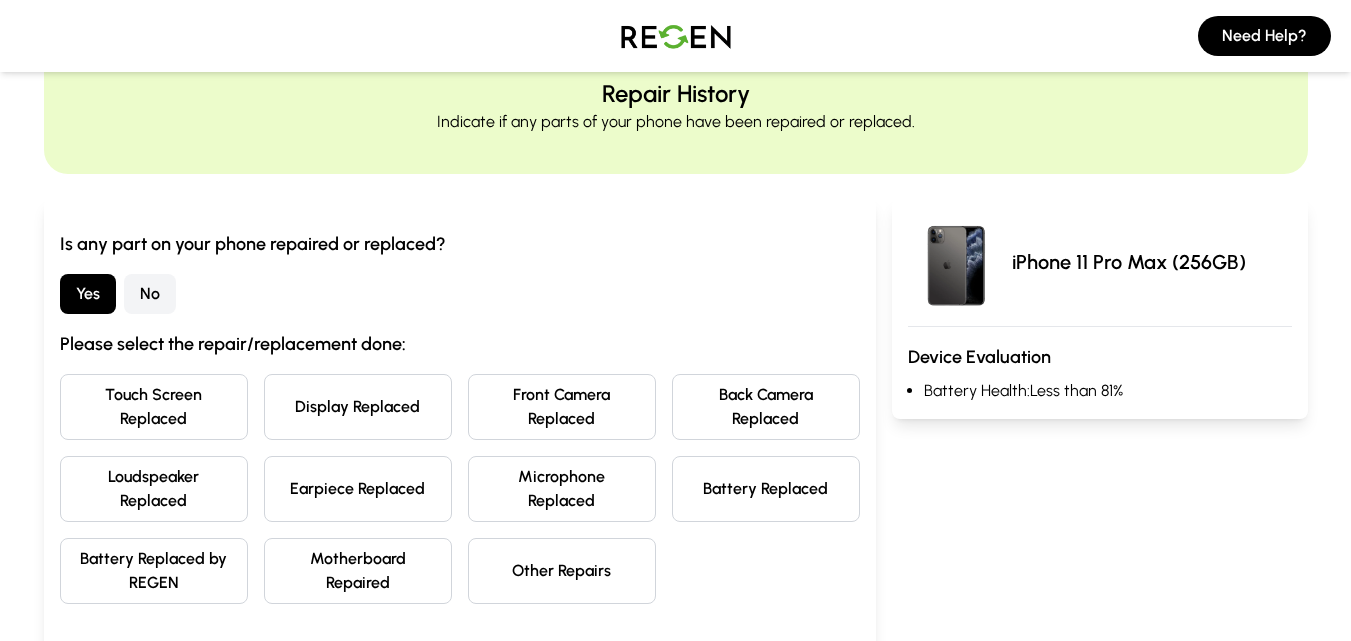 click on "Touch Screen Replaced" at bounding box center [154, 407] 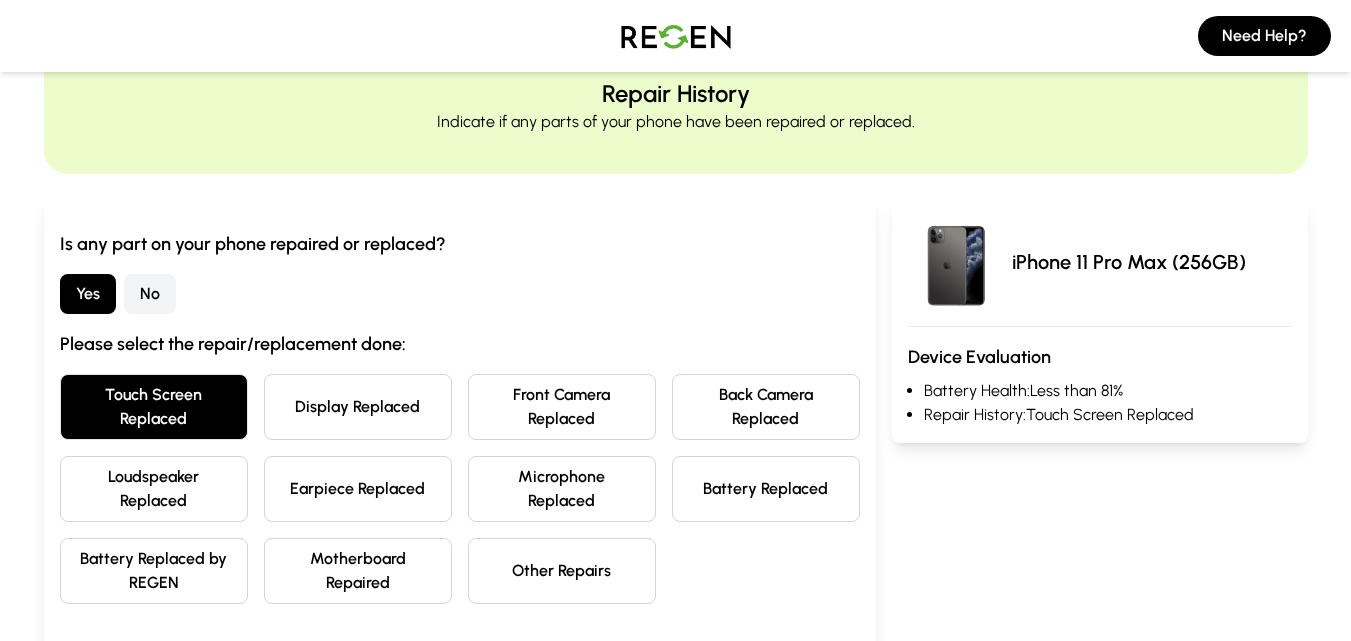 click on "Display Replaced" at bounding box center (358, 407) 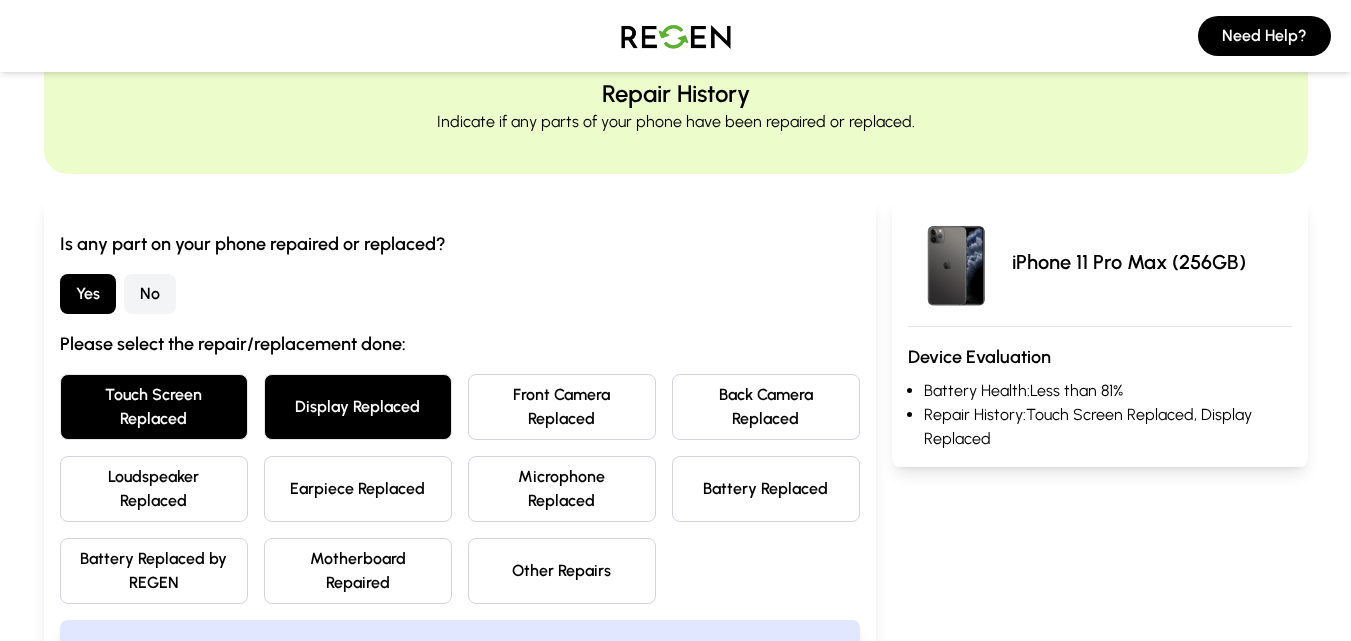 click on "Touch Screen Replaced" at bounding box center [154, 407] 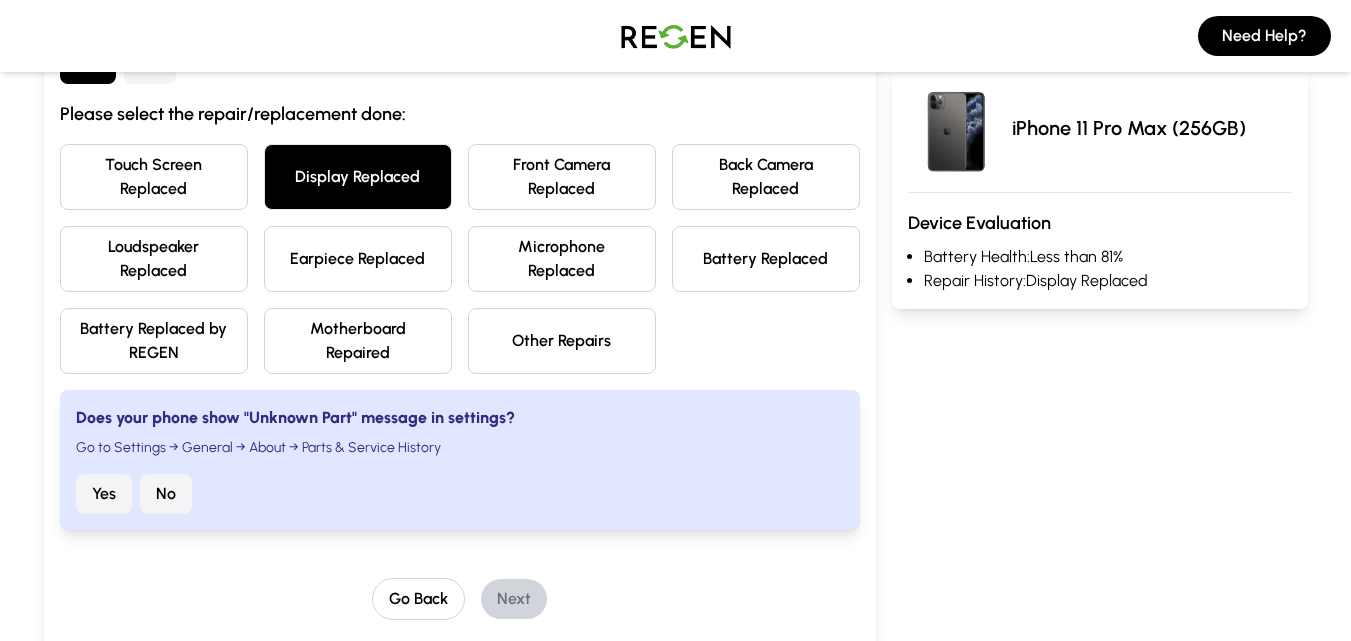 scroll, scrollTop: 327, scrollLeft: 0, axis: vertical 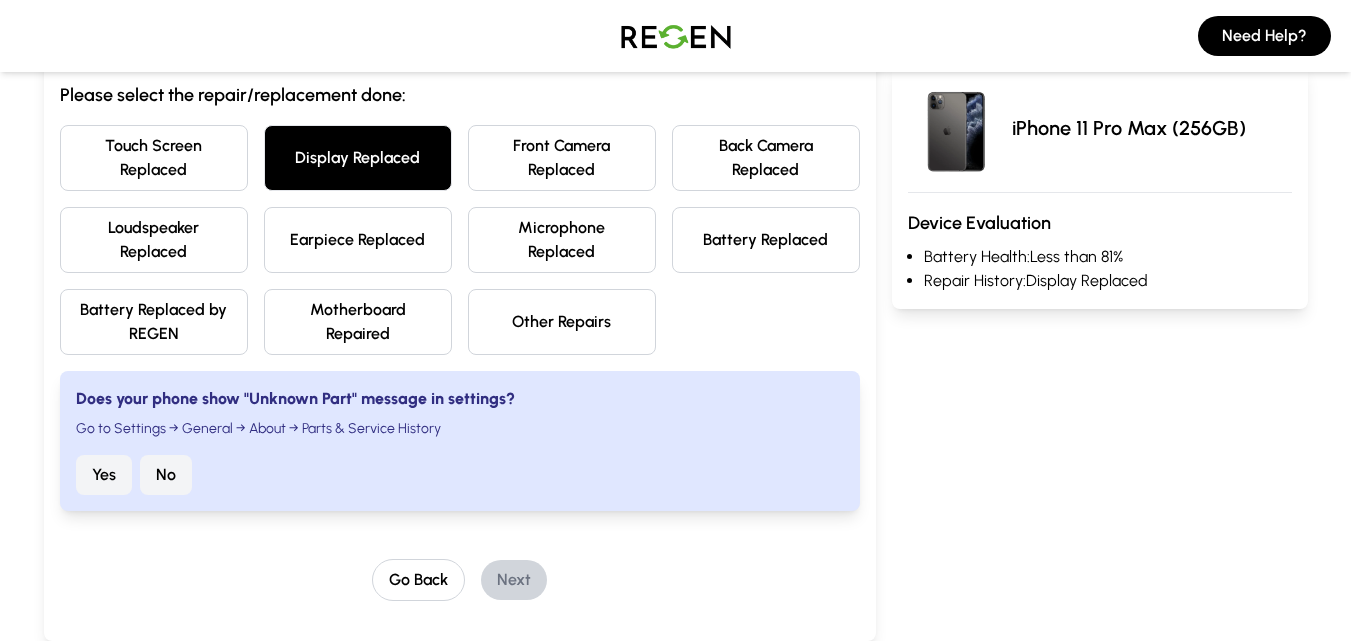 click on "No" at bounding box center [166, 475] 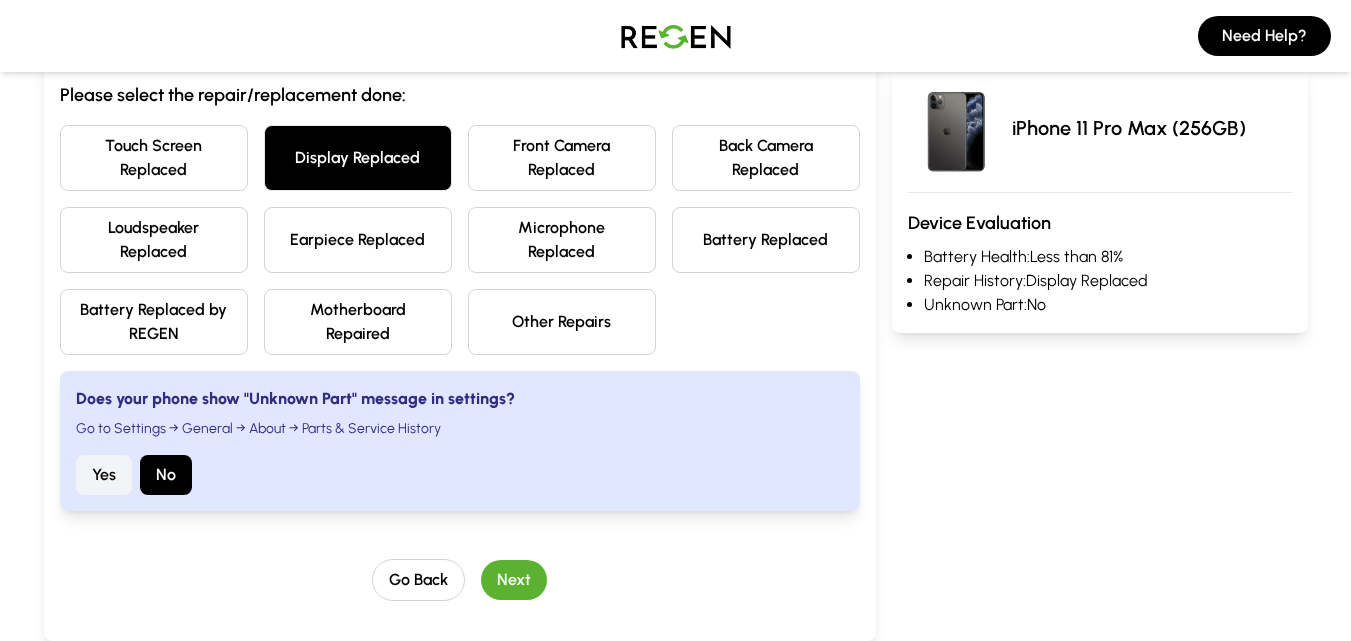 click on "Next" at bounding box center [514, 580] 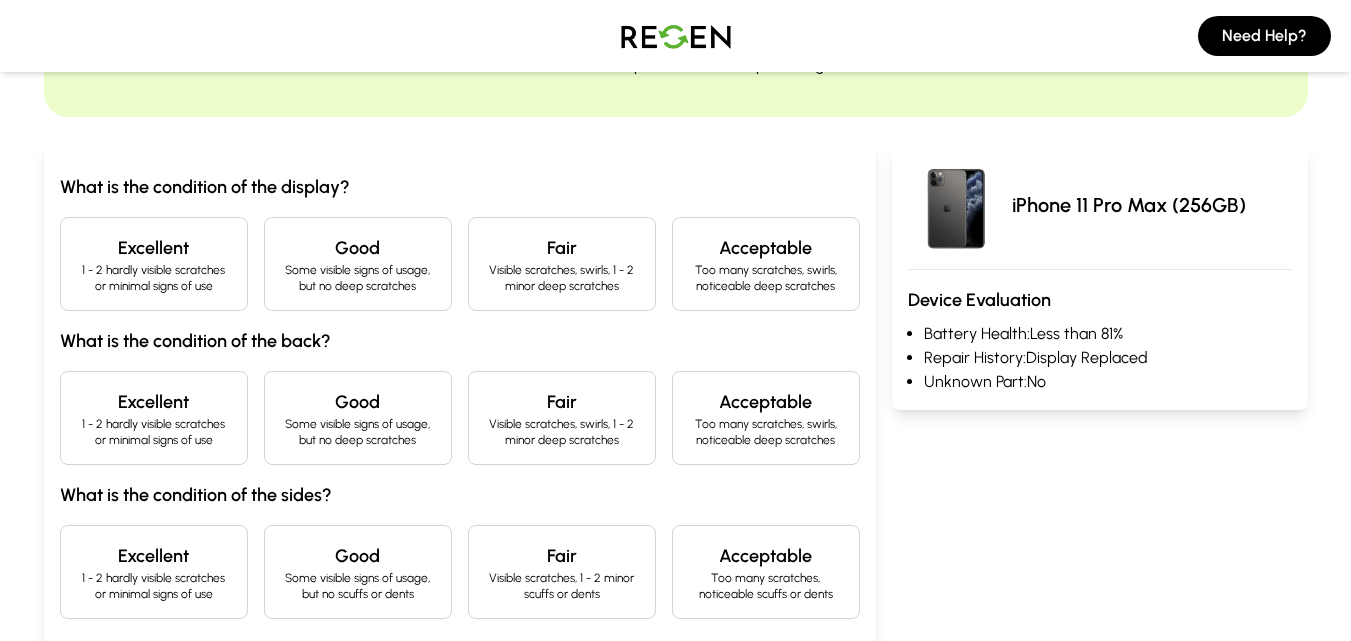 scroll, scrollTop: 118, scrollLeft: 0, axis: vertical 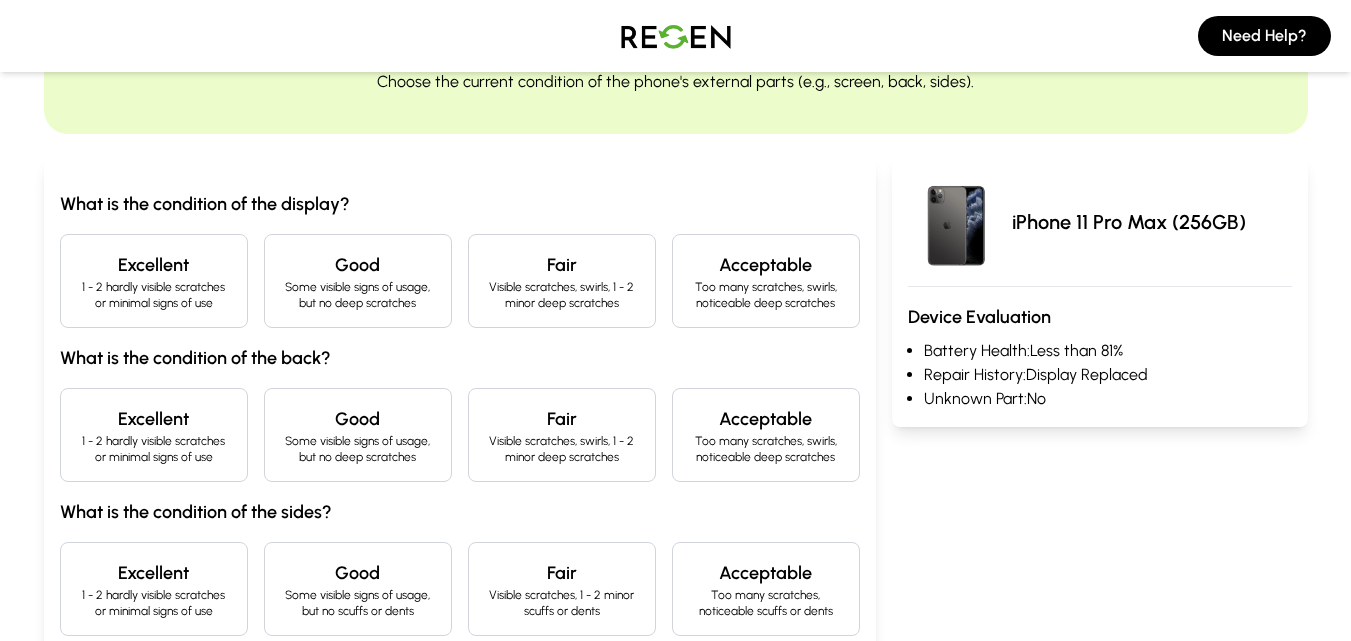 click on "Some visible signs of usage, but no deep scratches" at bounding box center (358, 295) 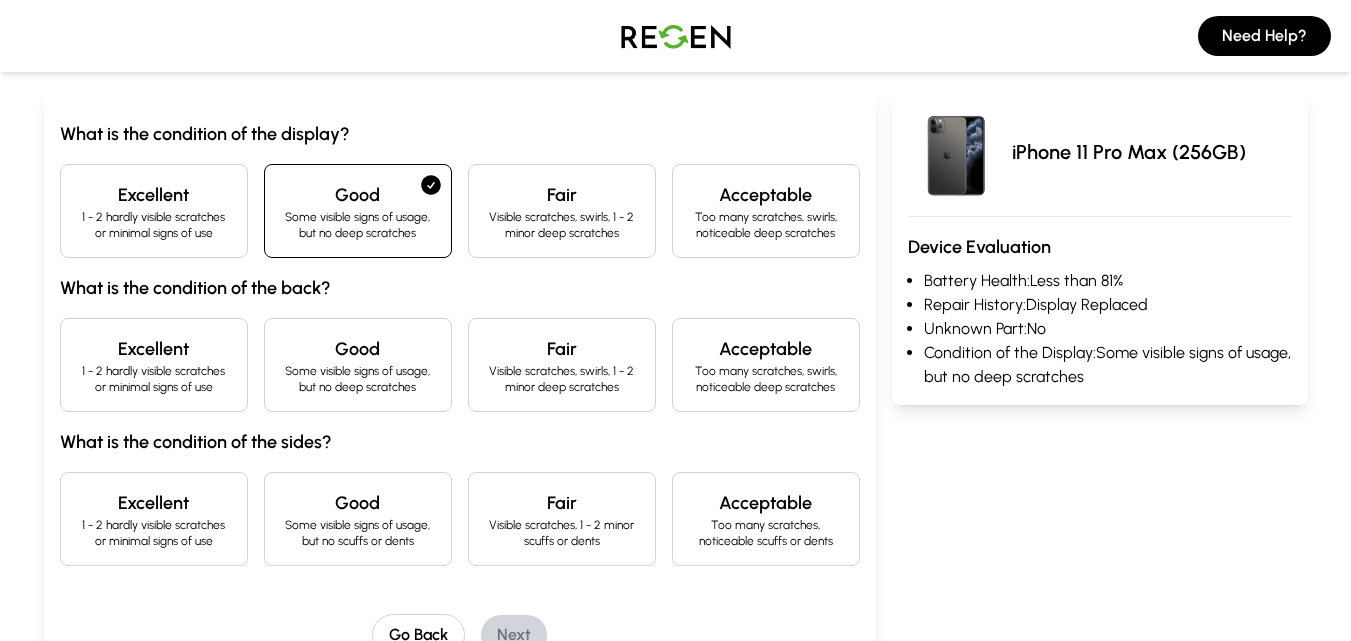 scroll, scrollTop: 196, scrollLeft: 0, axis: vertical 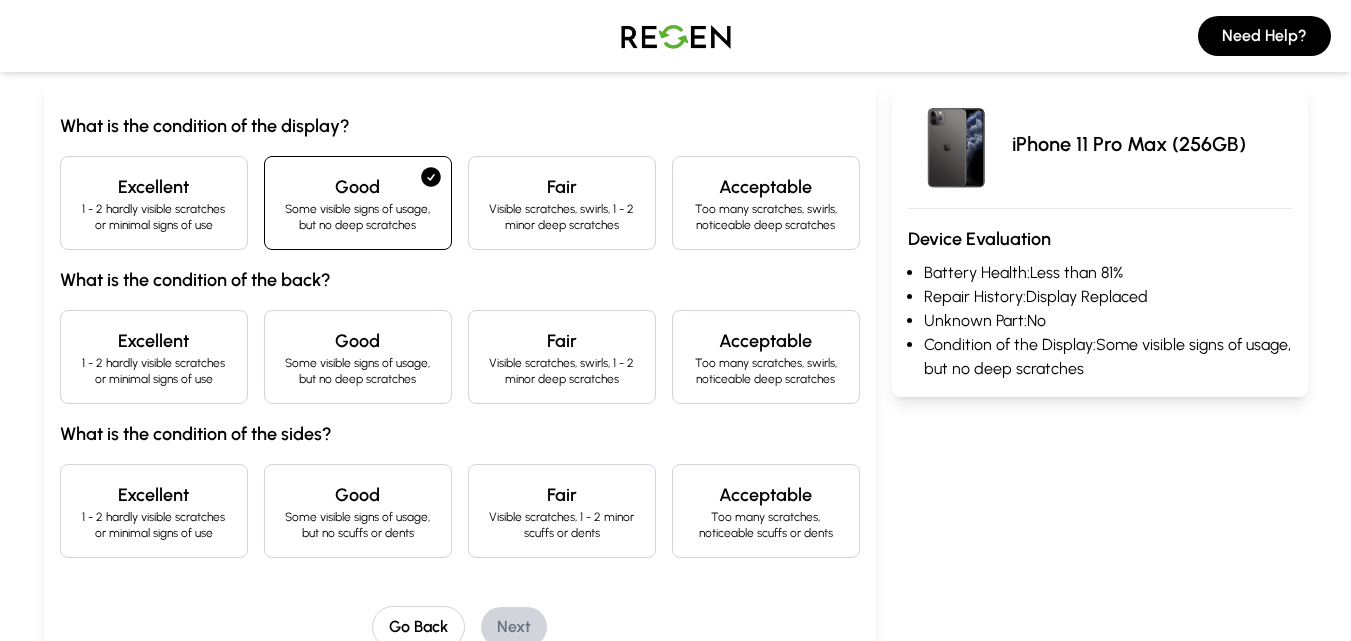 click on "Some visible signs of usage, but no deep scratches" at bounding box center (358, 371) 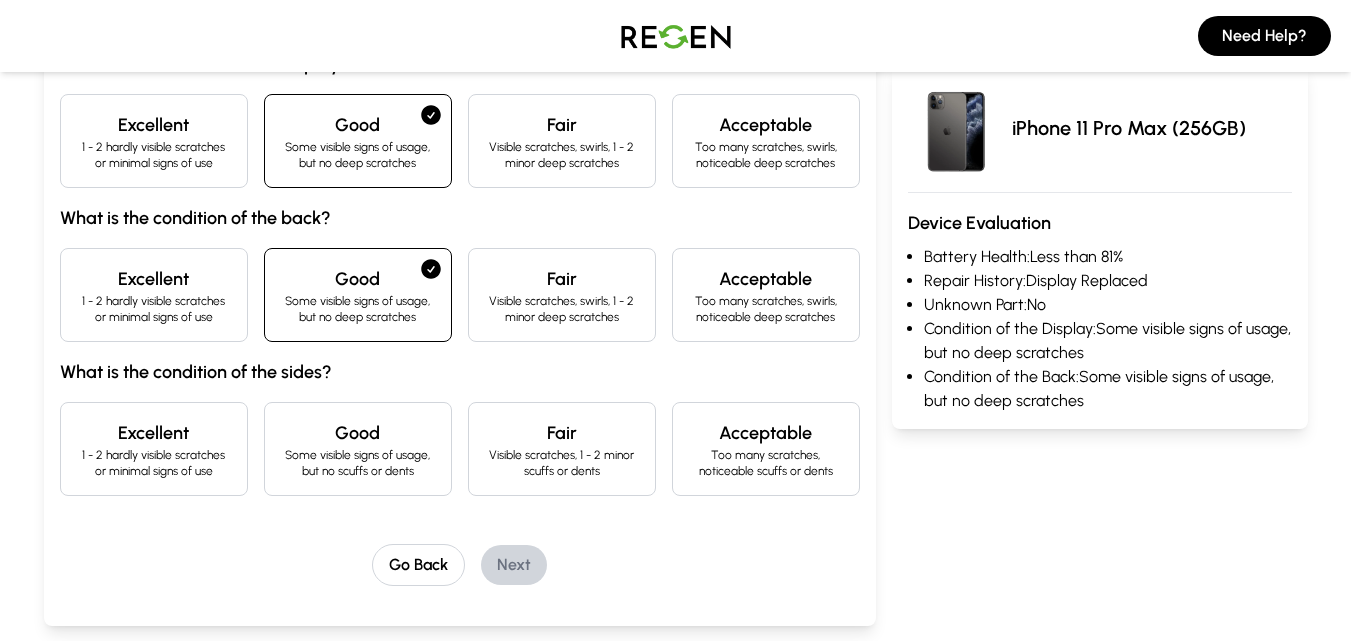 scroll, scrollTop: 266, scrollLeft: 0, axis: vertical 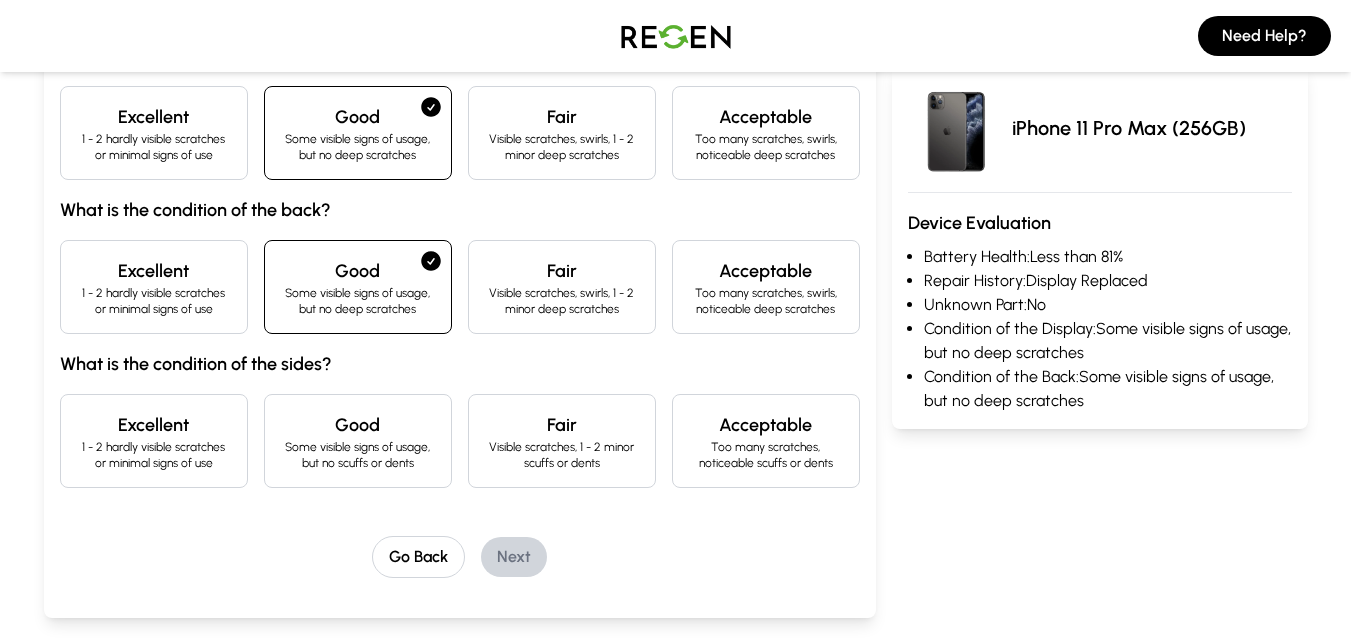 click on "Good" at bounding box center [358, 425] 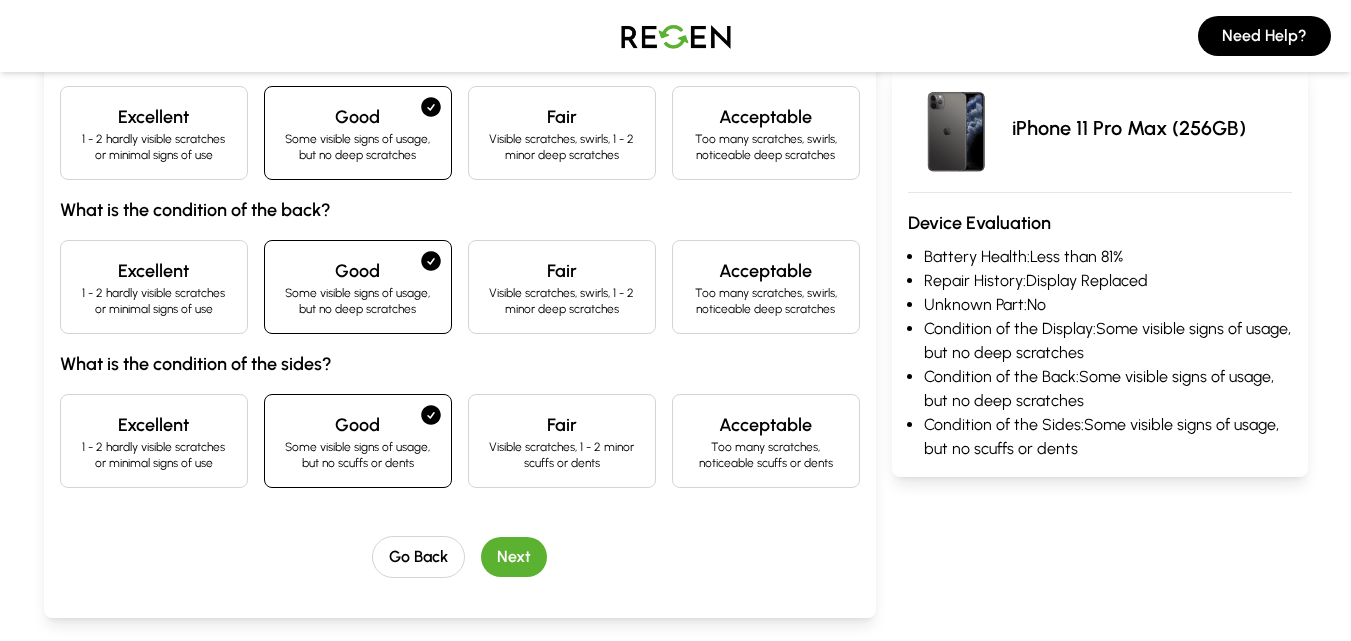 click on "Next" at bounding box center [514, 557] 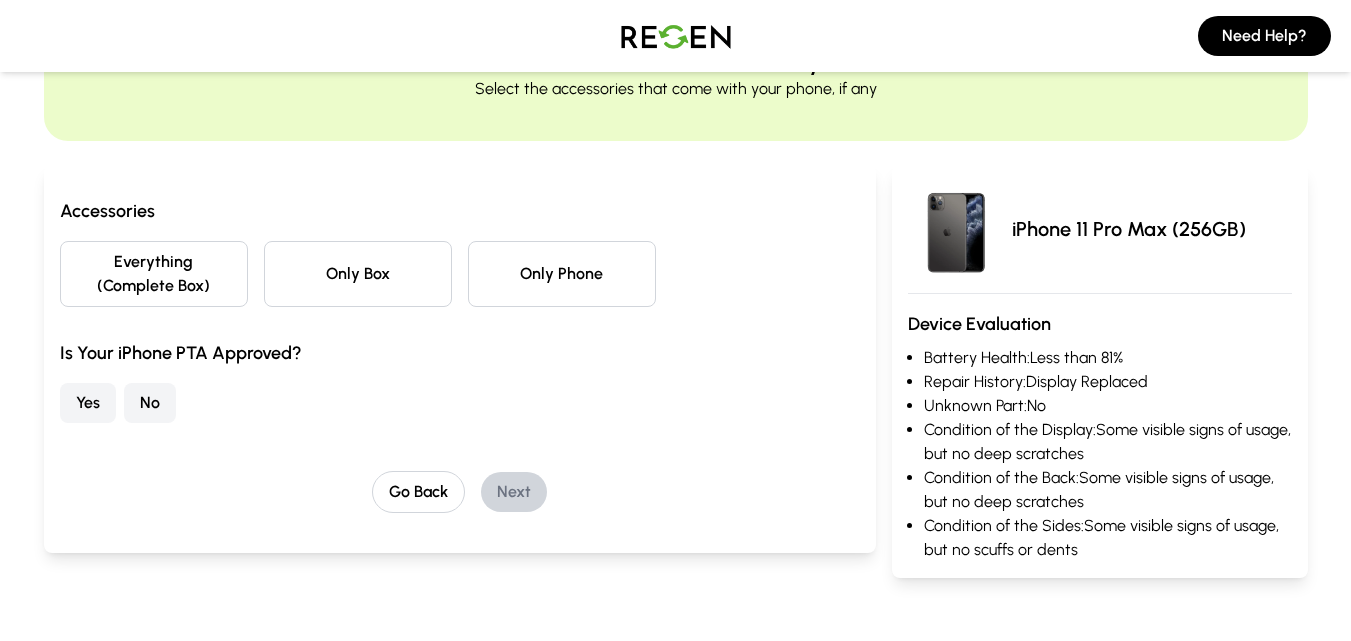 scroll, scrollTop: 110, scrollLeft: 0, axis: vertical 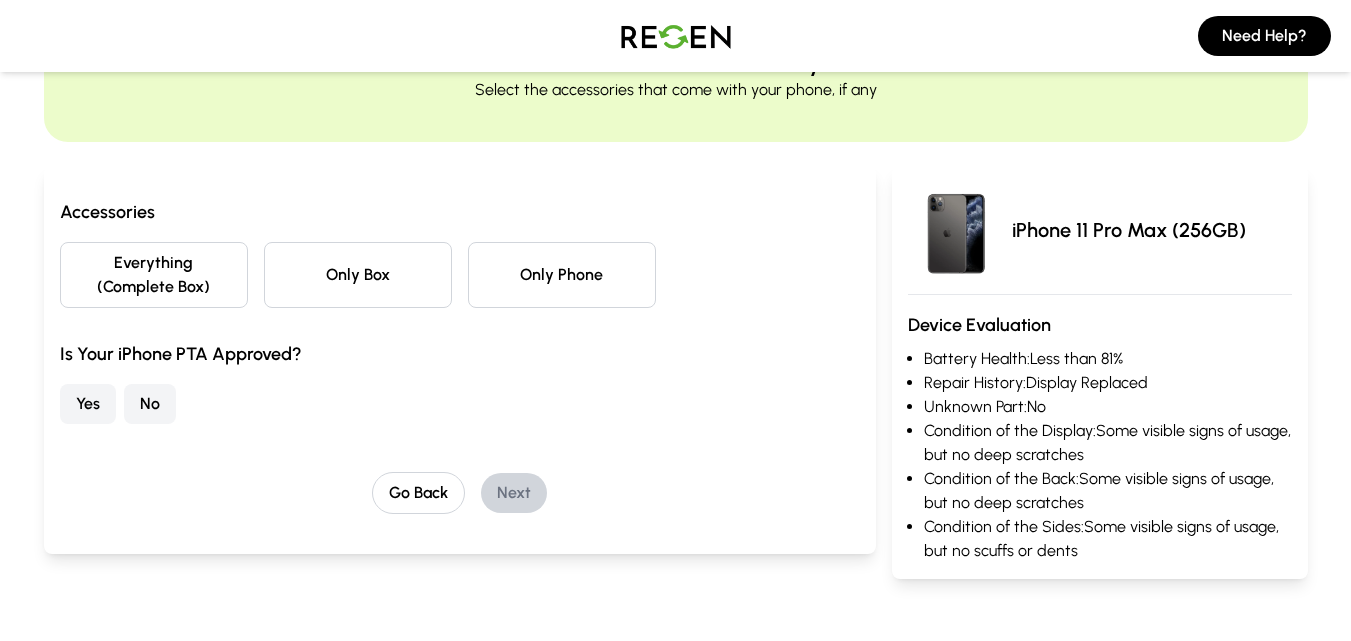 click on "Only Box" at bounding box center (358, 275) 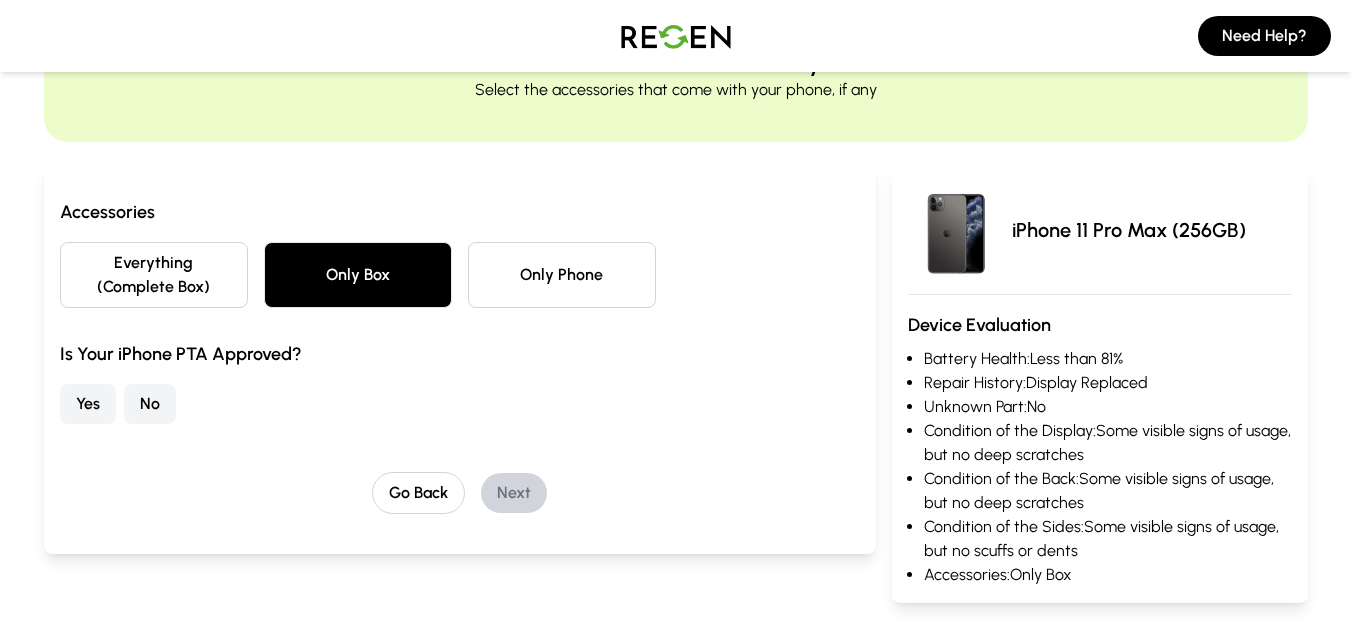 click on "No" at bounding box center (150, 404) 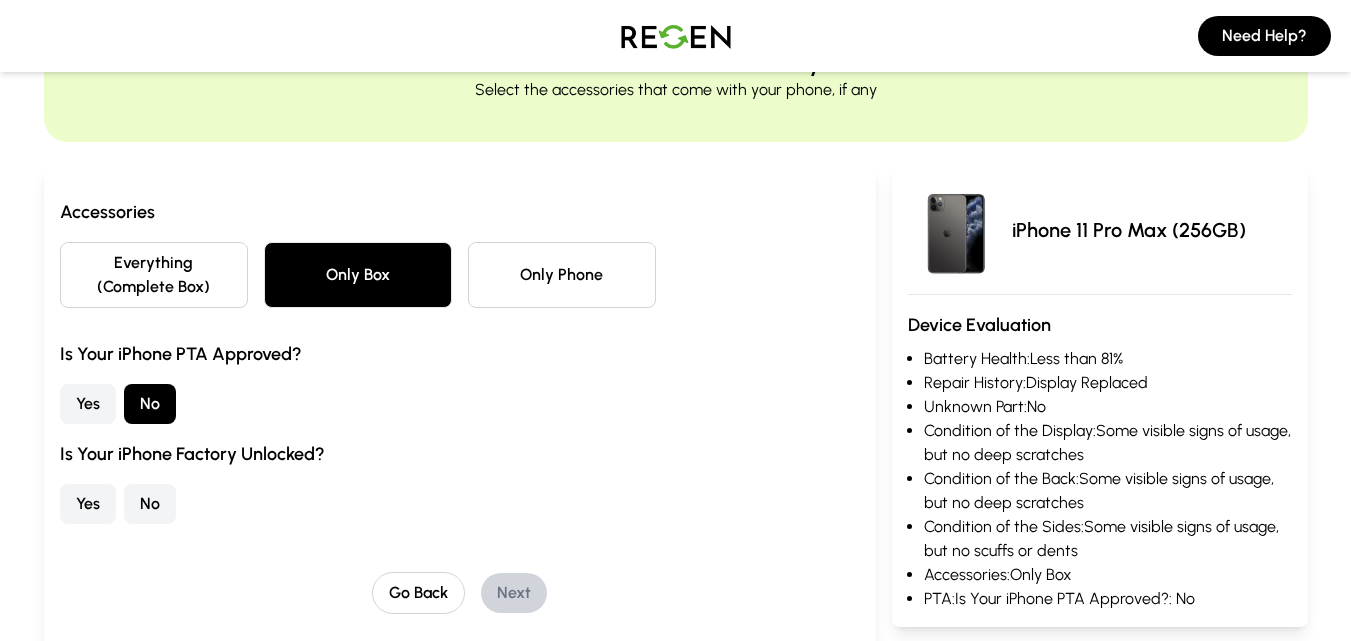 click on "Yes" at bounding box center [88, 504] 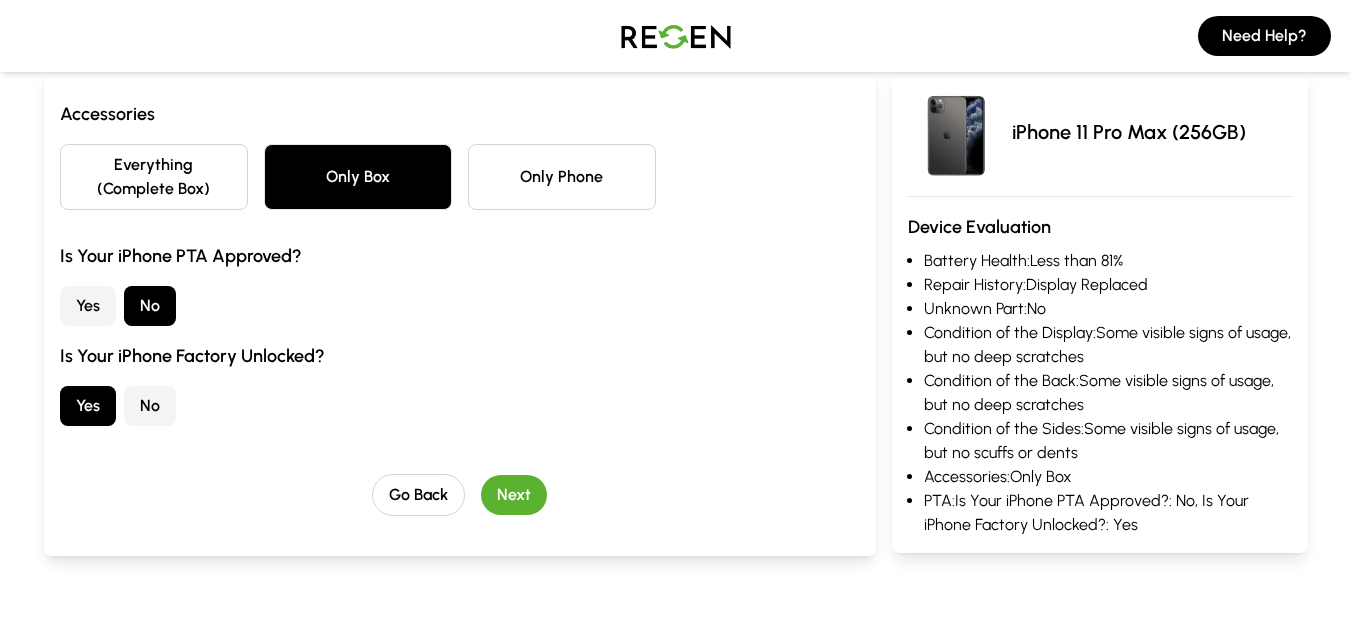 scroll, scrollTop: 212, scrollLeft: 0, axis: vertical 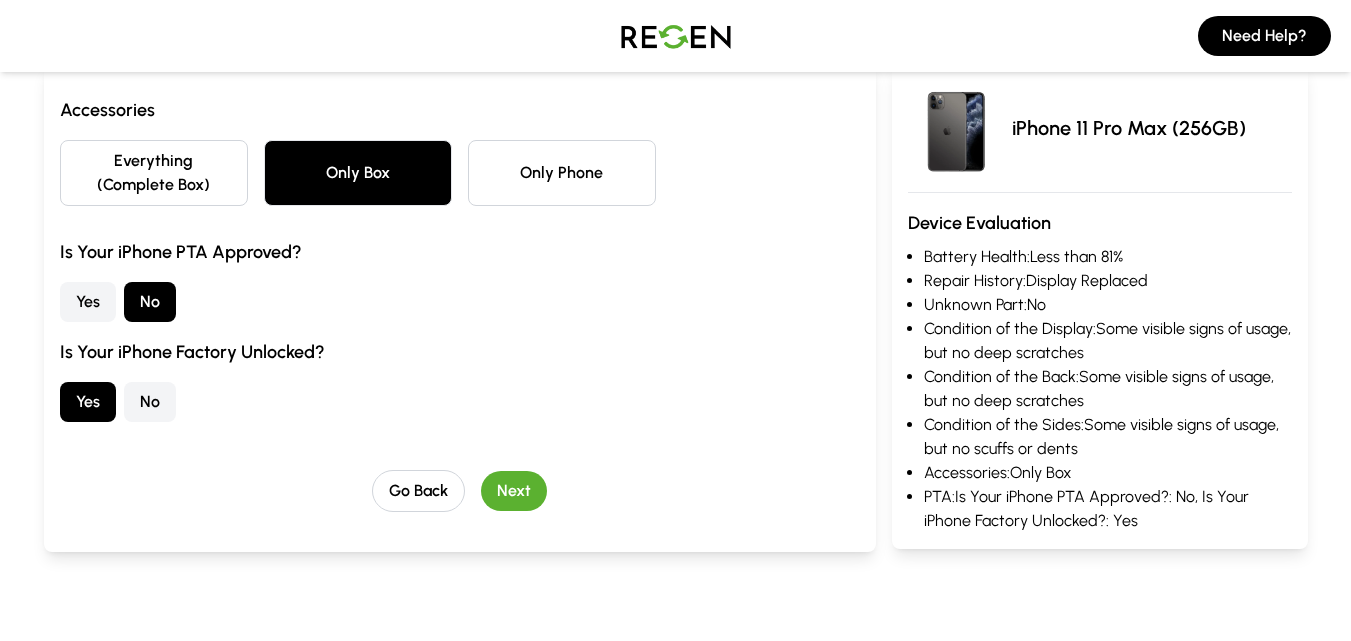 click on "Next" at bounding box center (514, 491) 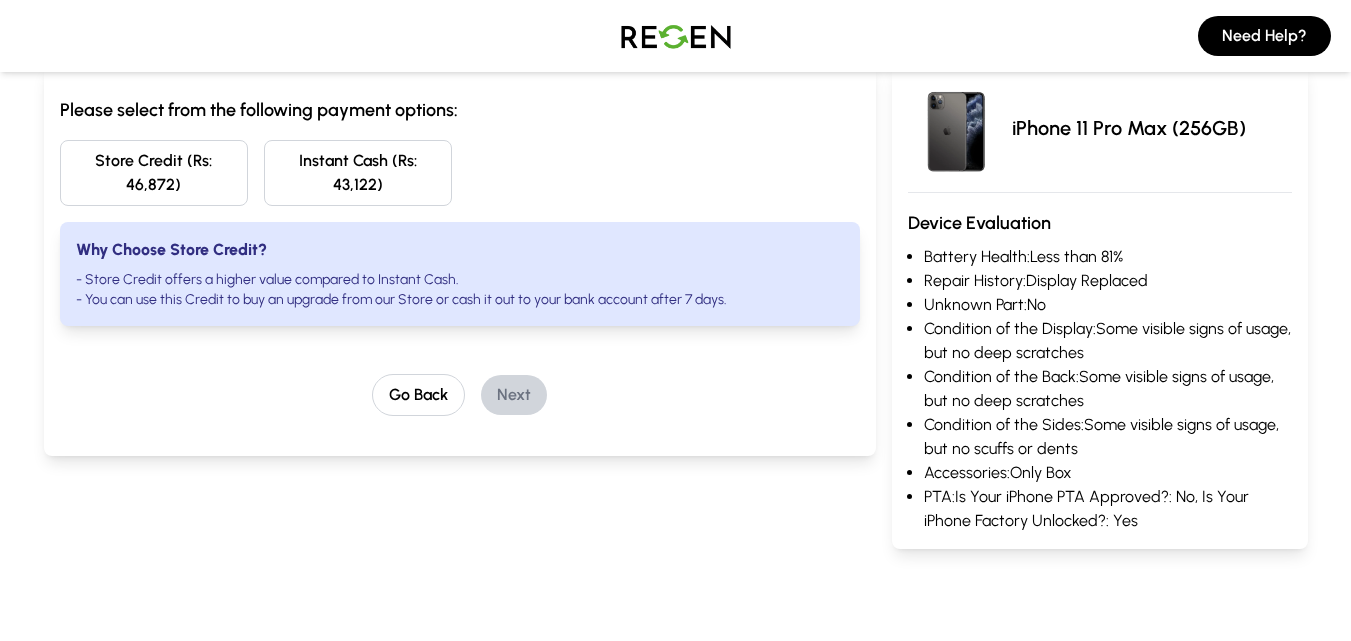click on "Instant Cash (Rs: 43,122)" at bounding box center [358, 173] 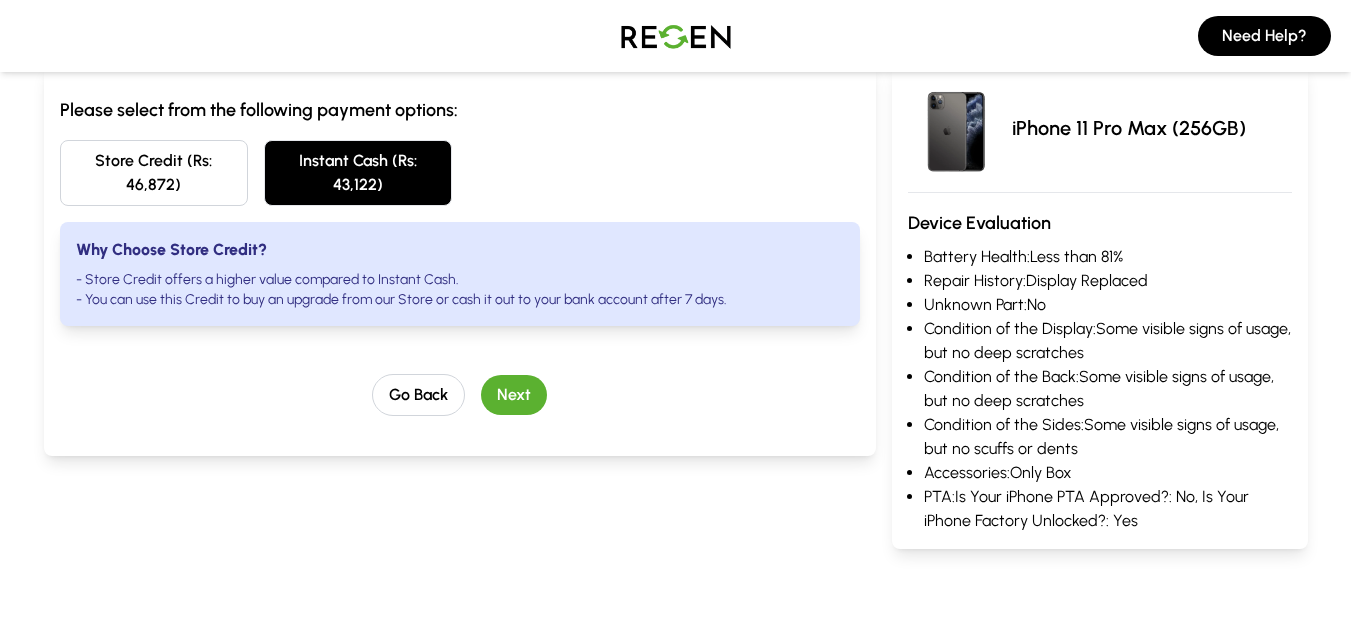 click on "Next" at bounding box center (514, 395) 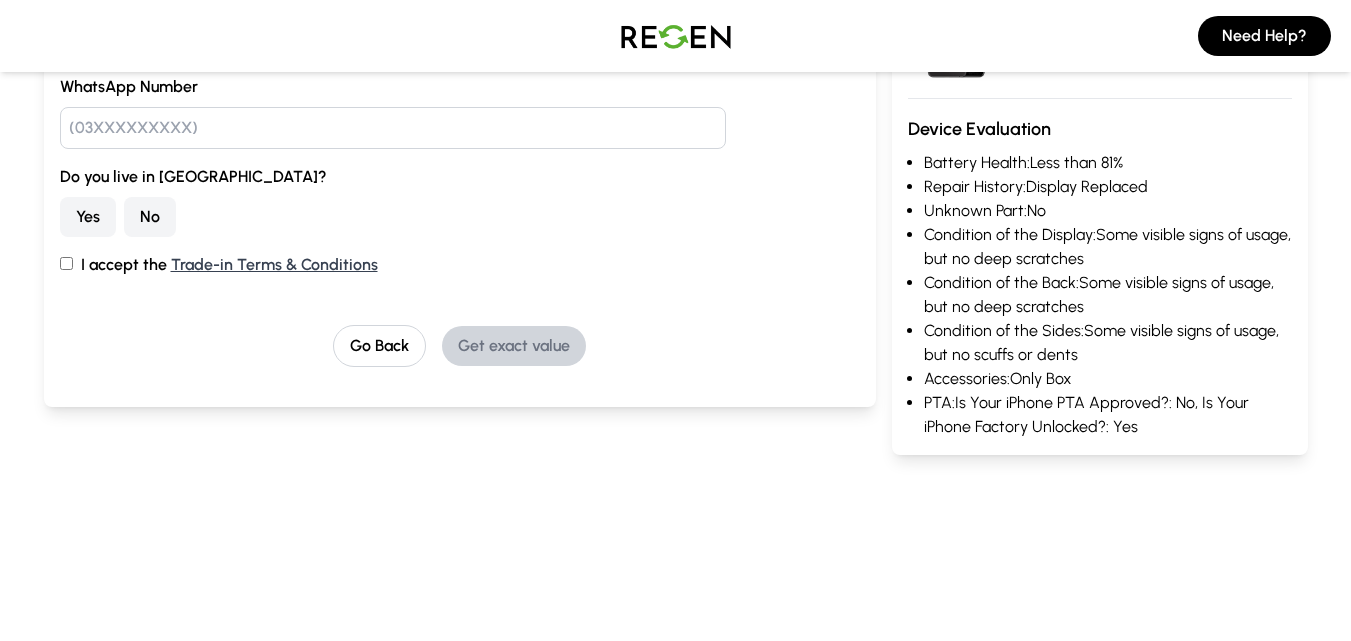 scroll, scrollTop: 0, scrollLeft: 0, axis: both 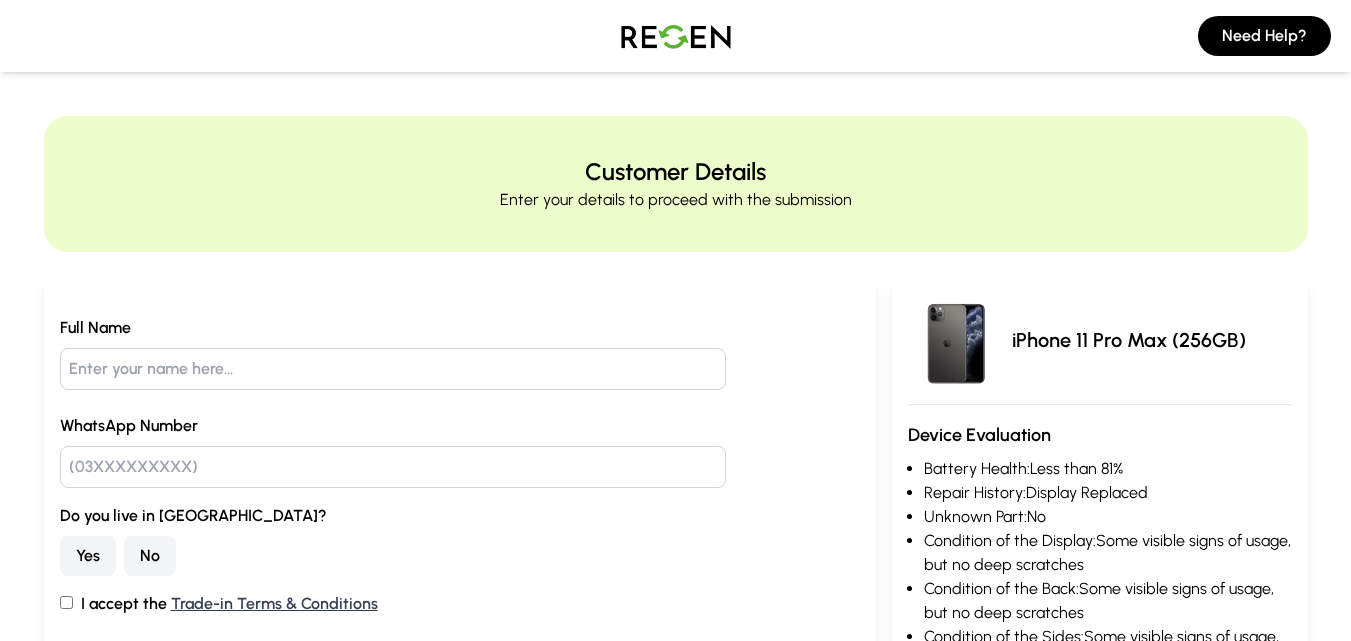 click at bounding box center (676, 36) 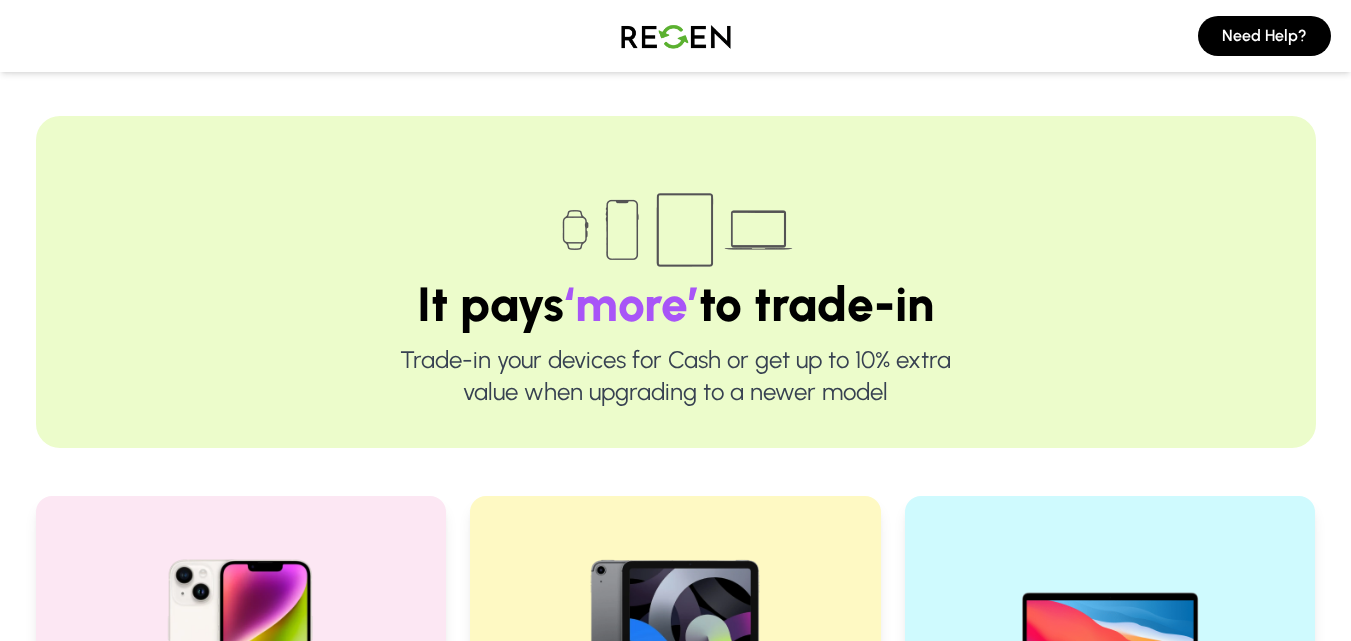 click at bounding box center [676, 36] 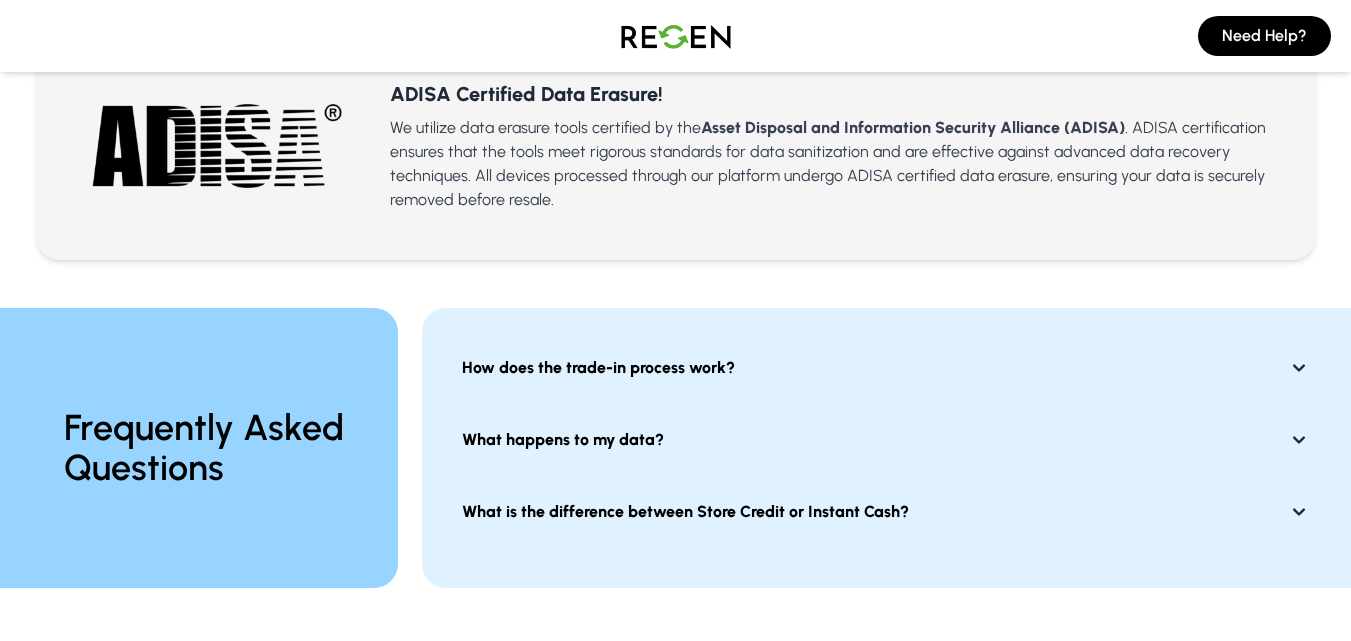 scroll, scrollTop: 0, scrollLeft: 0, axis: both 